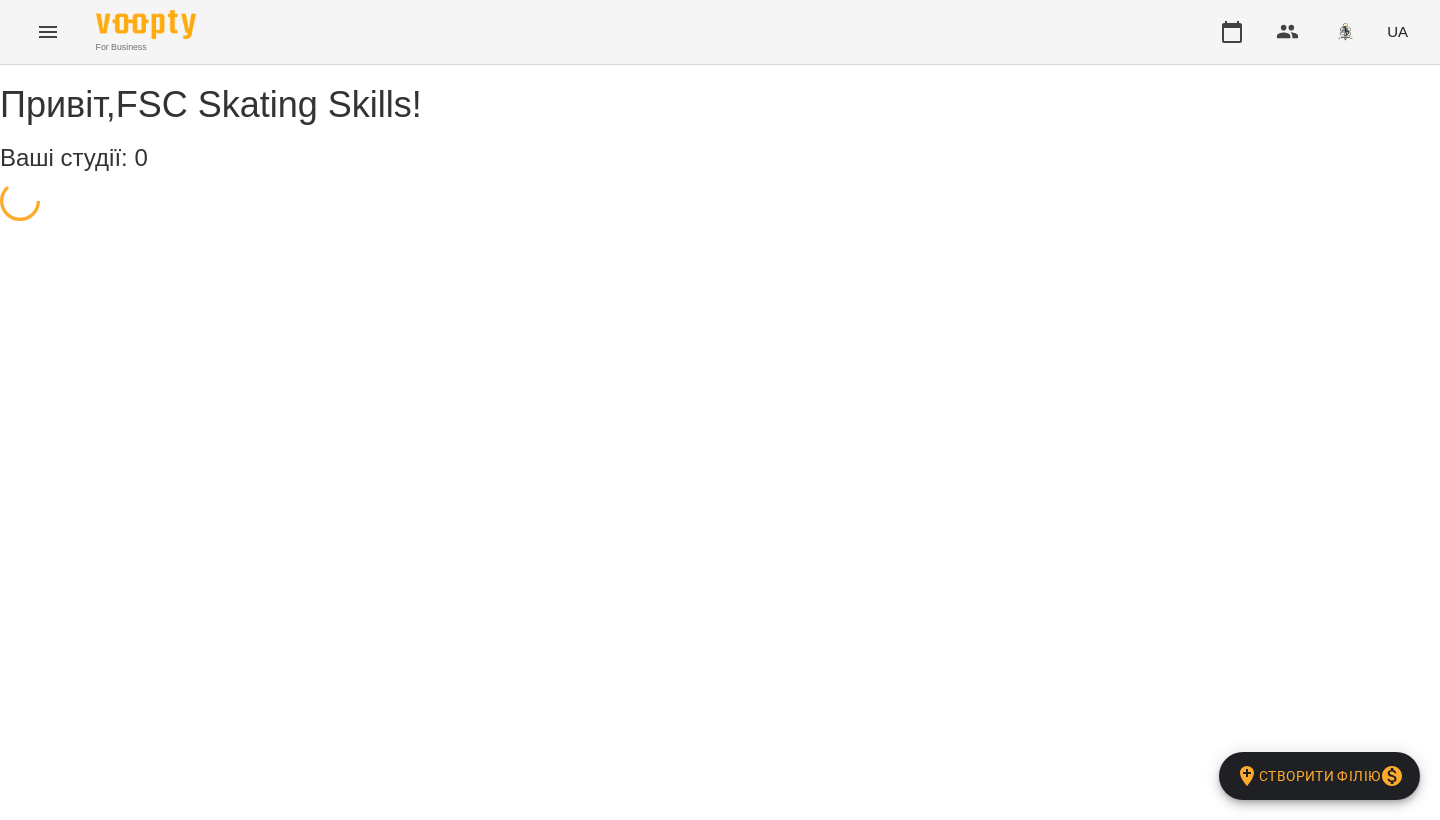 scroll, scrollTop: 0, scrollLeft: 0, axis: both 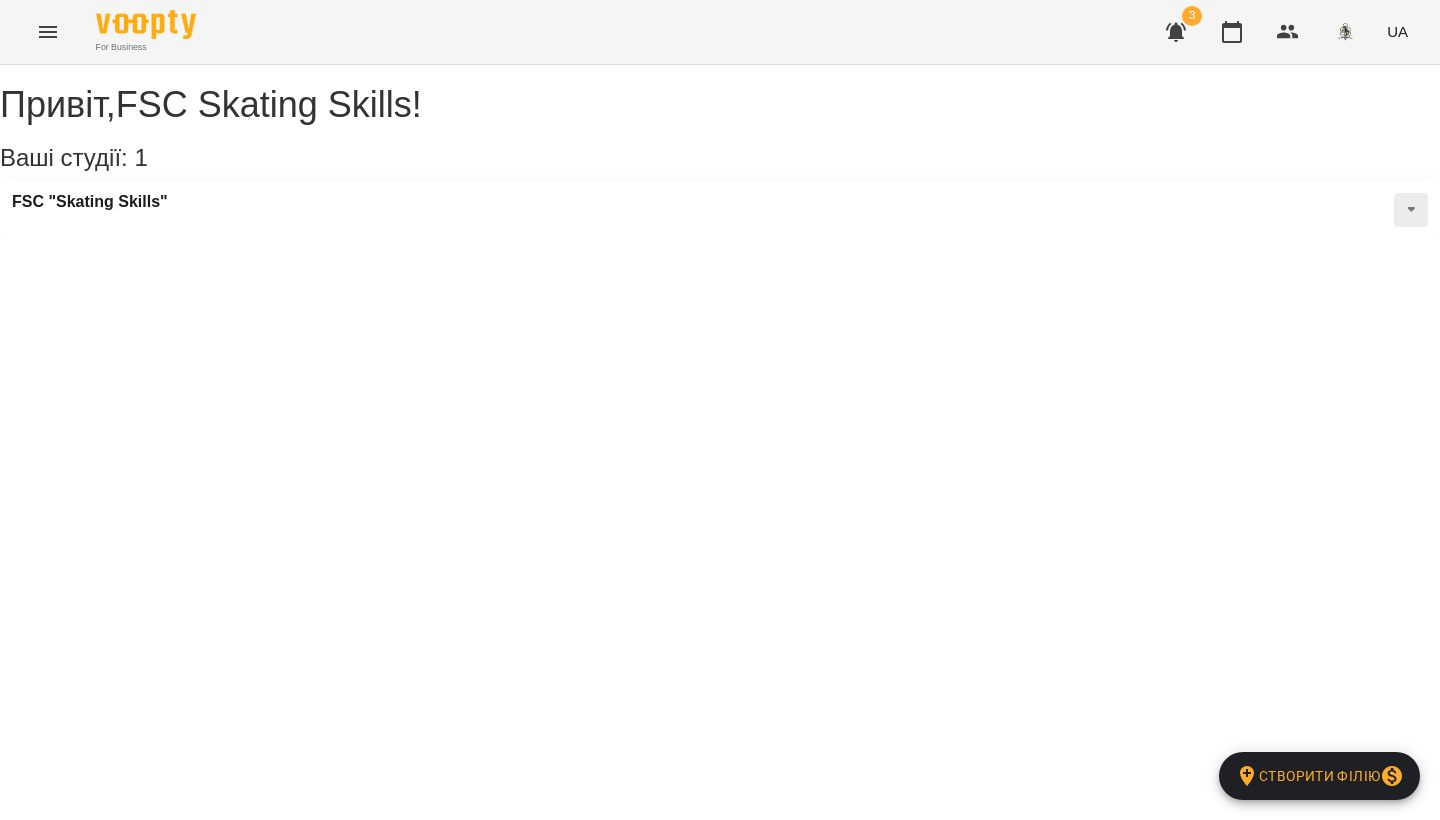 click on "FSC "Skating Skills"" at bounding box center [90, 202] 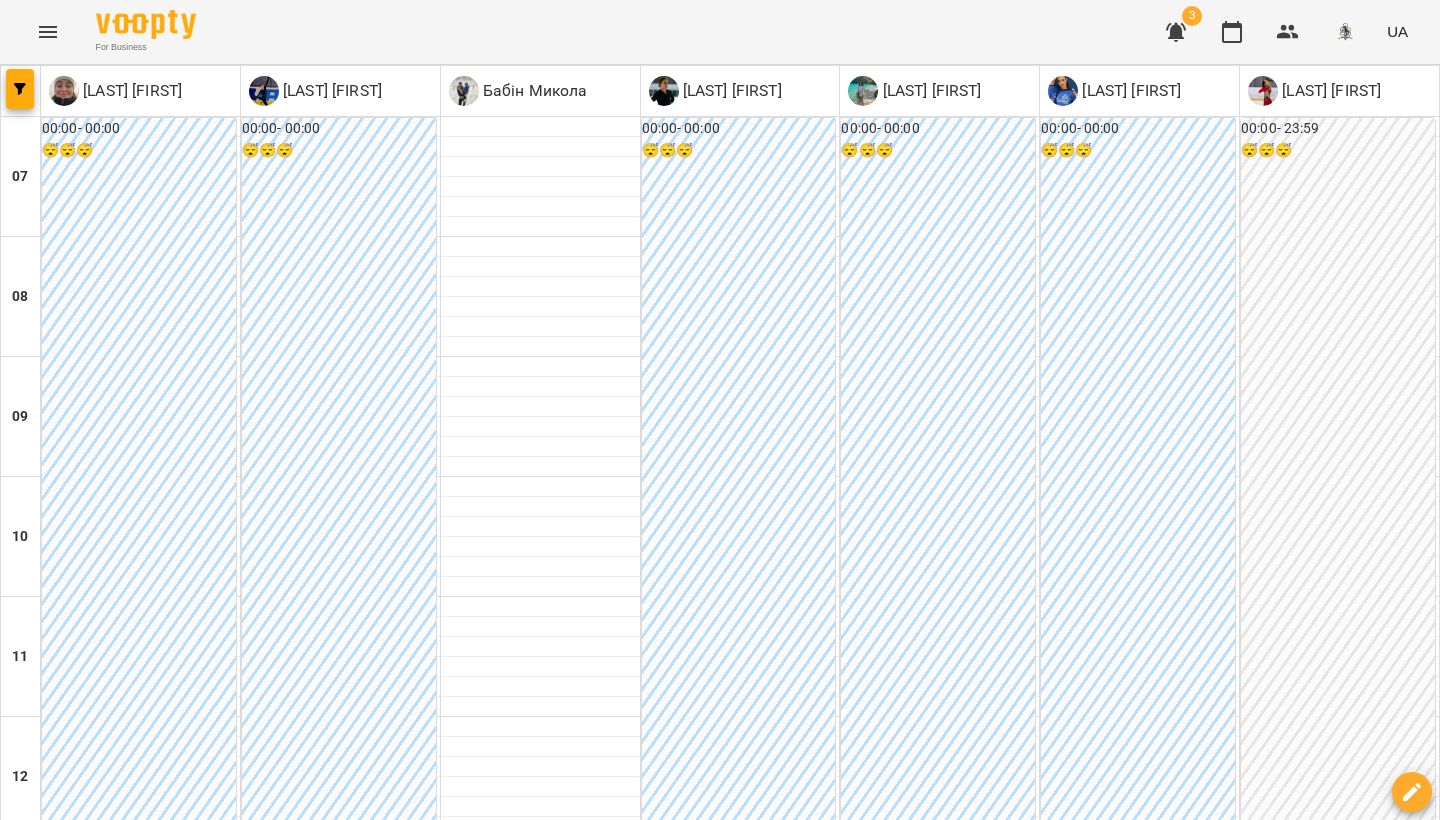scroll, scrollTop: 0, scrollLeft: 0, axis: both 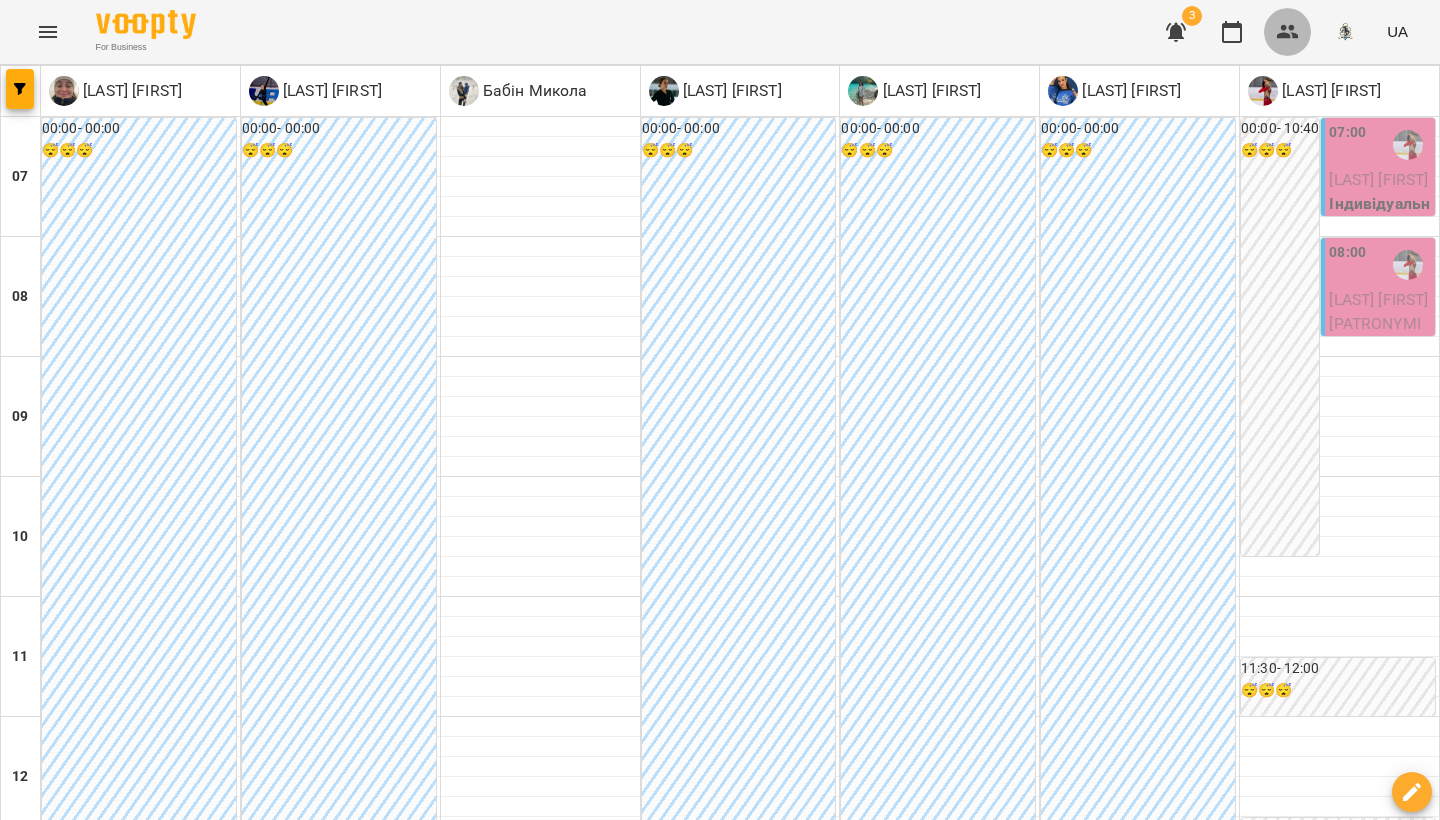 click 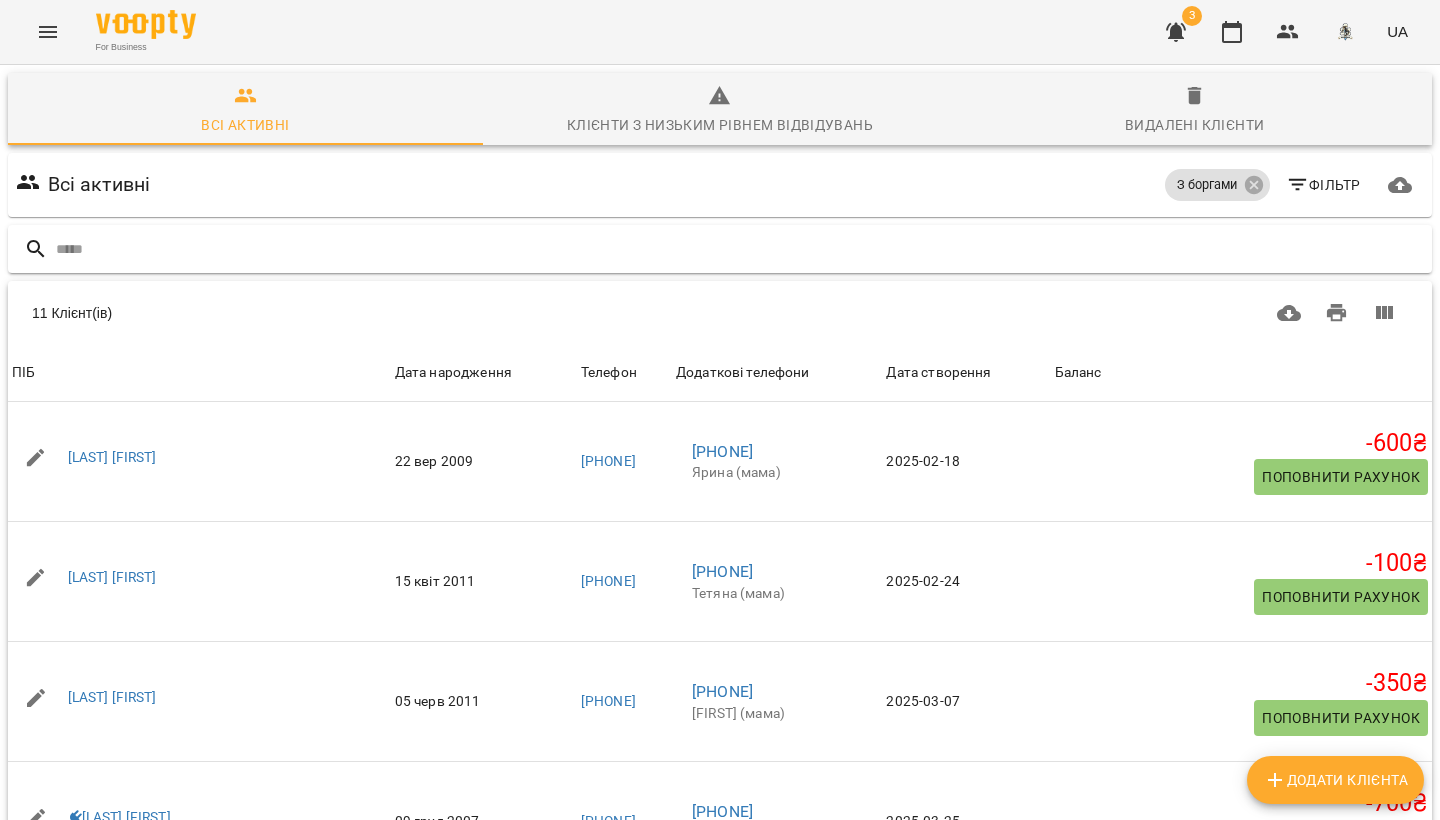 scroll, scrollTop: 147, scrollLeft: 0, axis: vertical 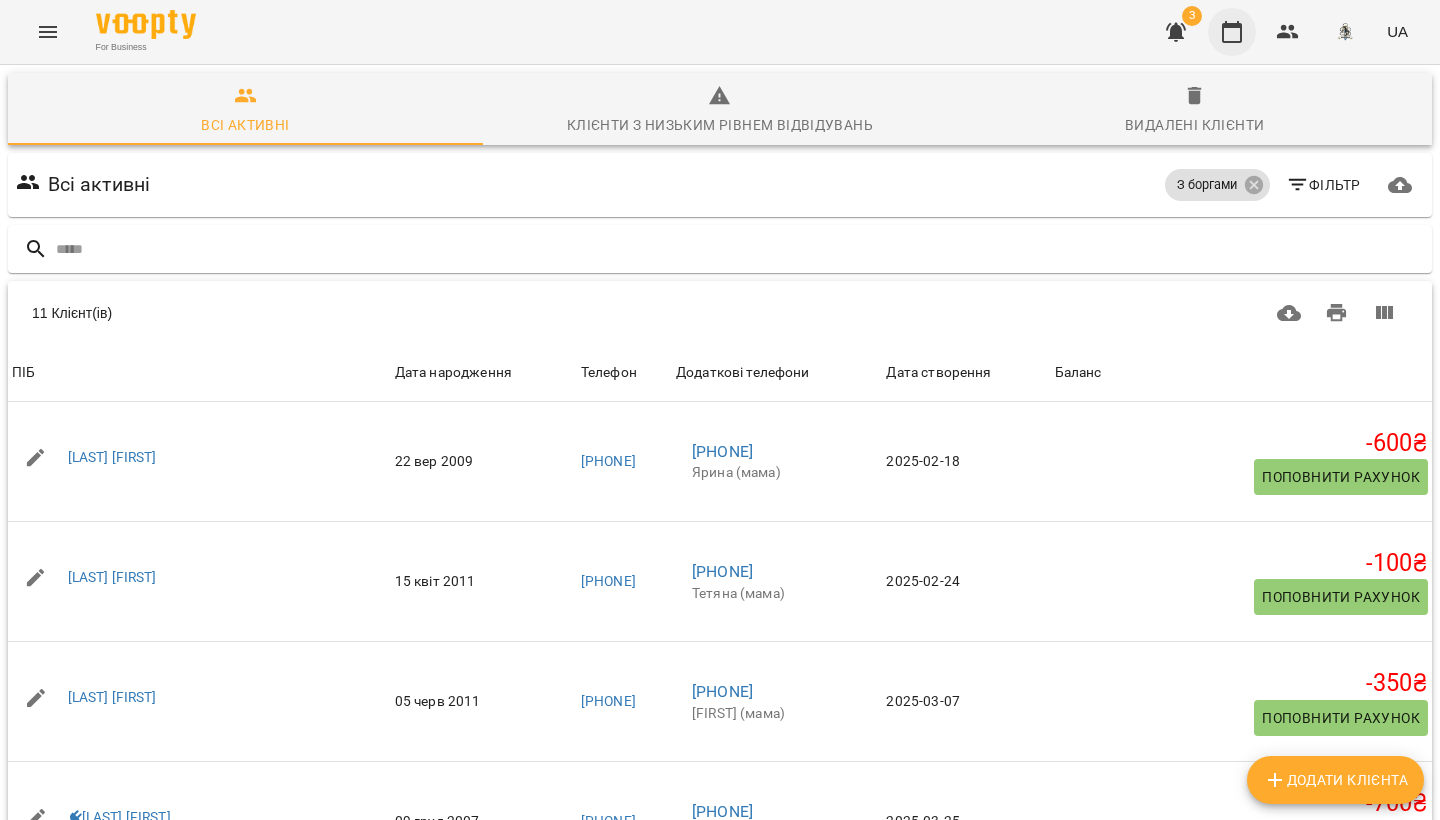 click on "3 UA" at bounding box center [1284, 32] 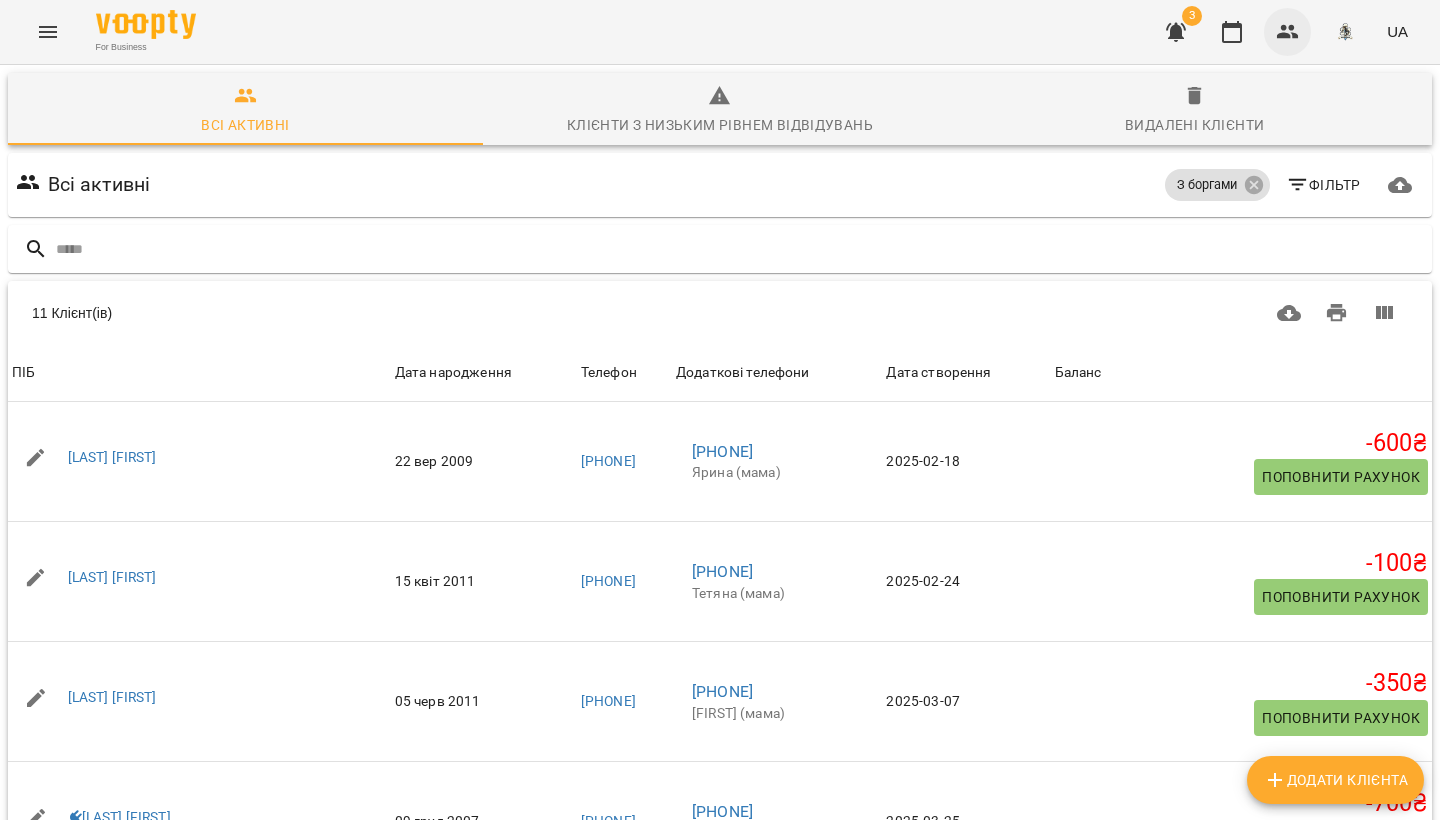 click 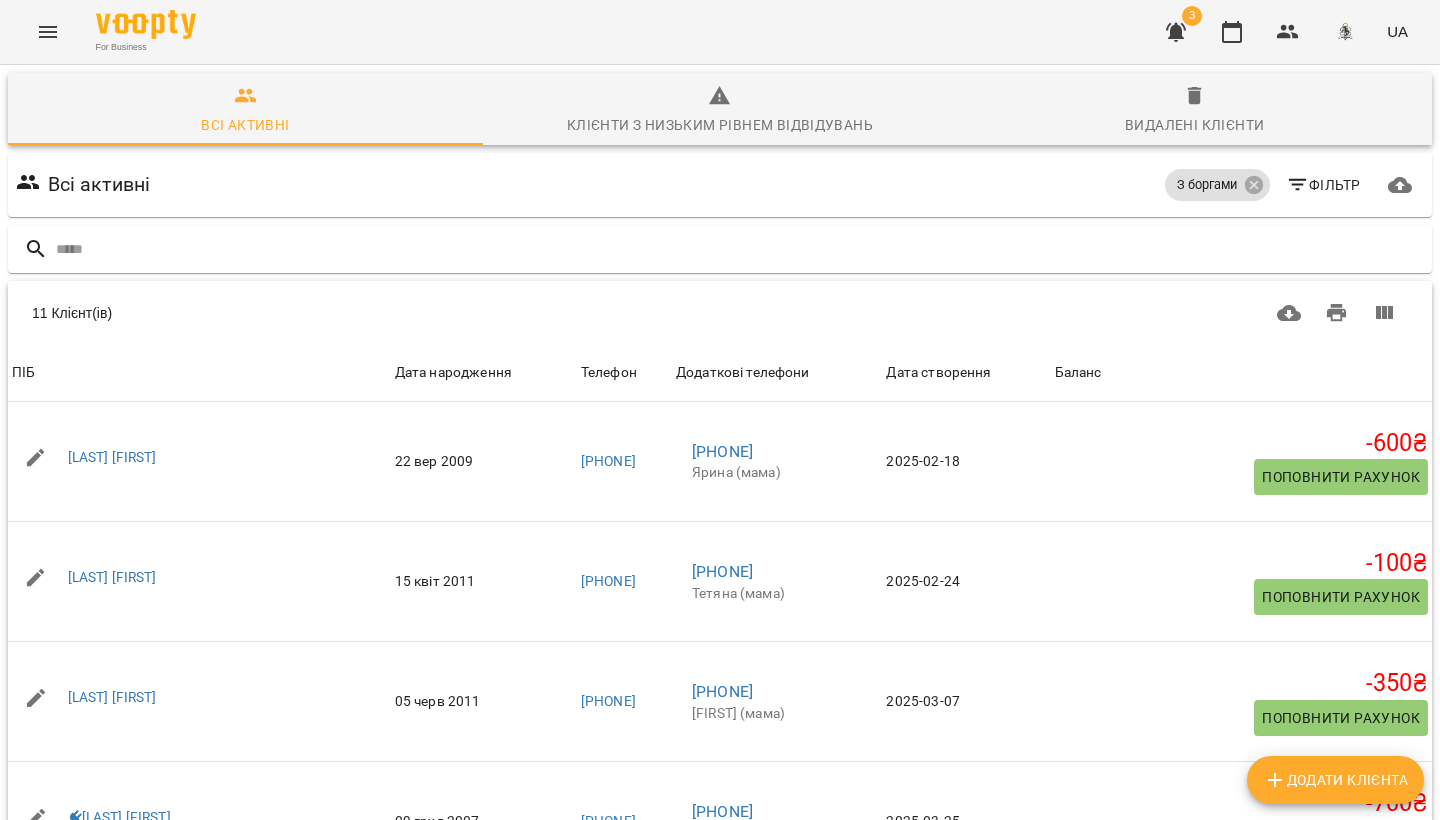 scroll, scrollTop: 0, scrollLeft: 0, axis: both 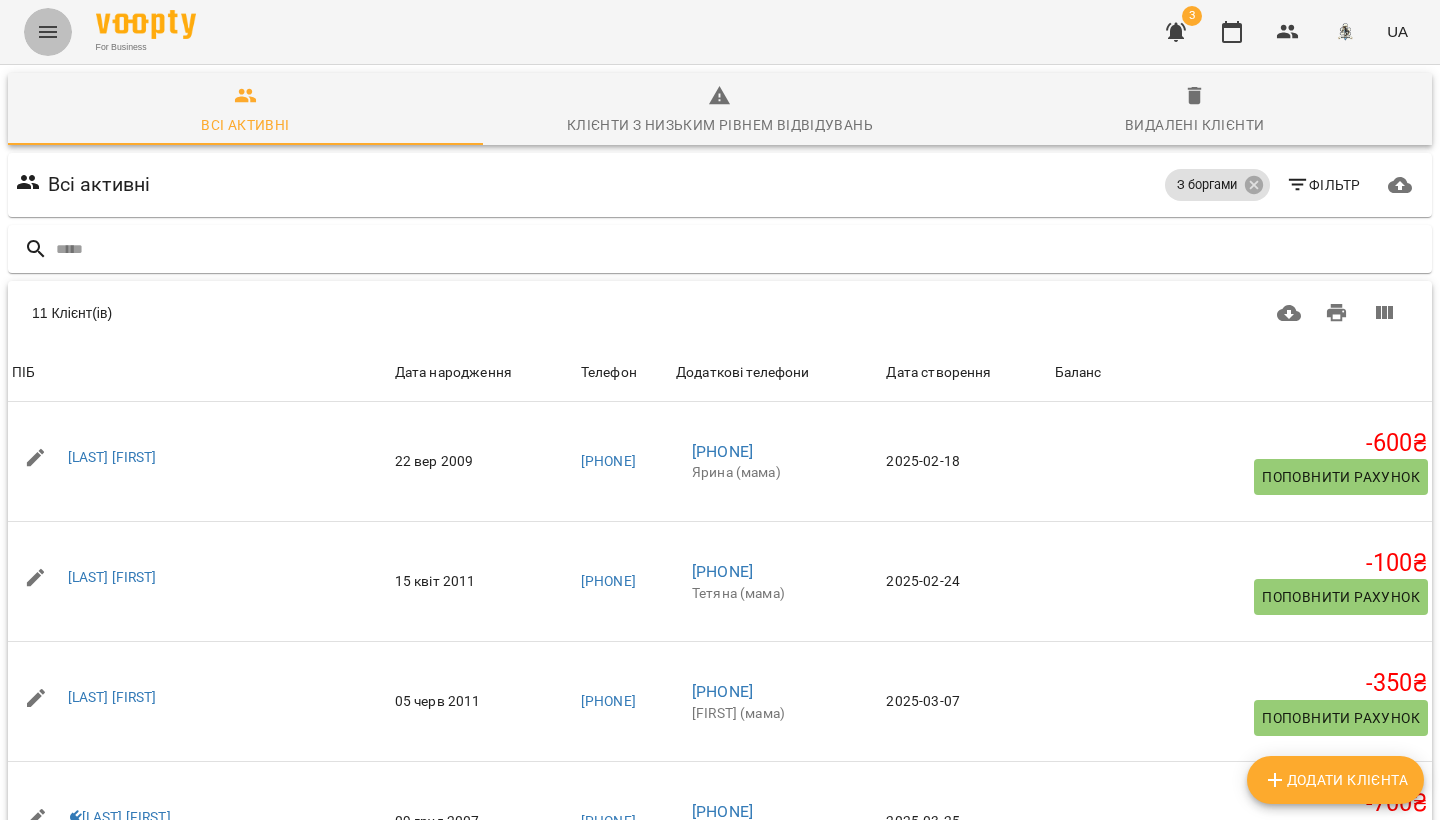 click 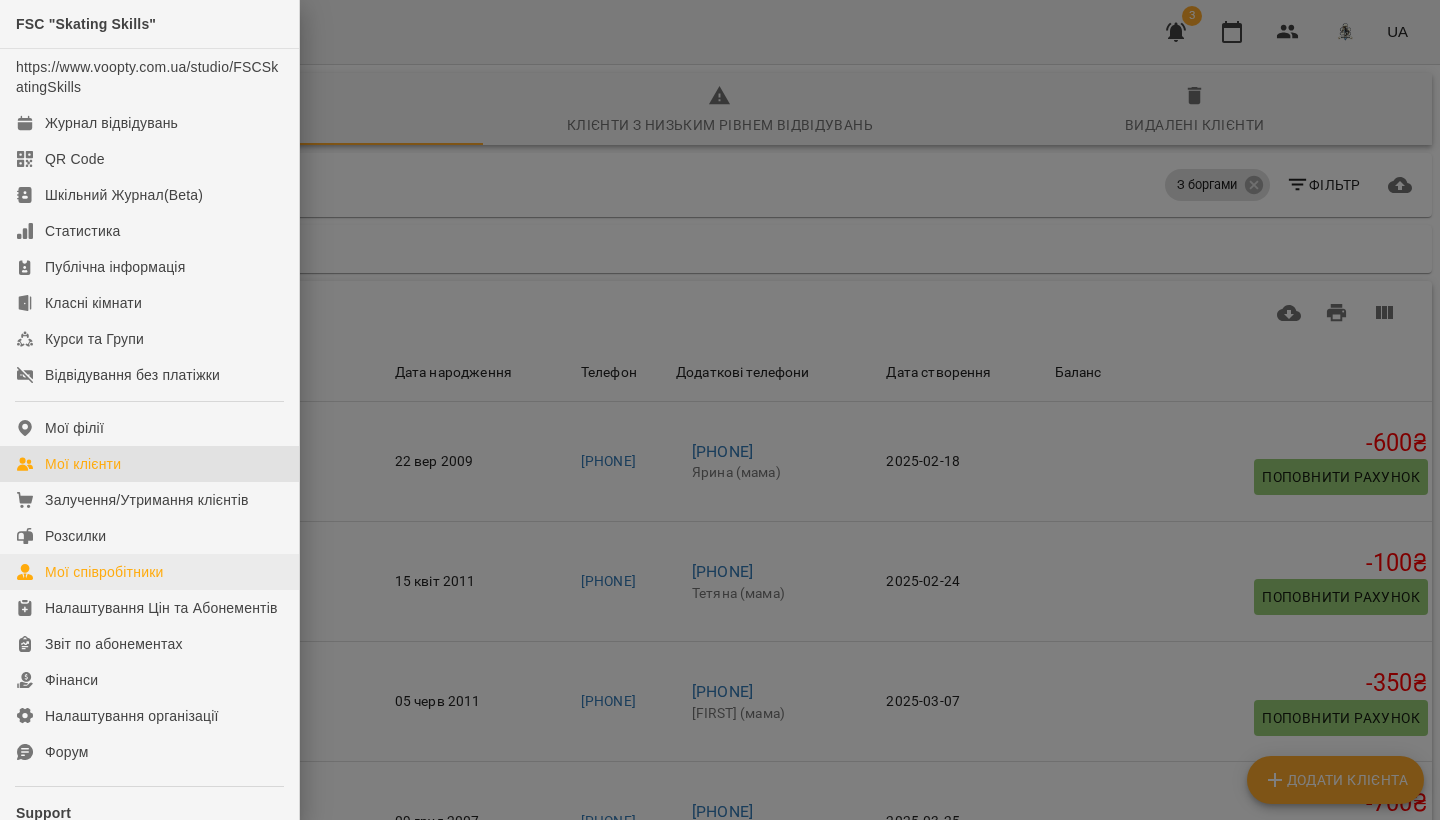 click on "Мої співробітники" at bounding box center (104, 572) 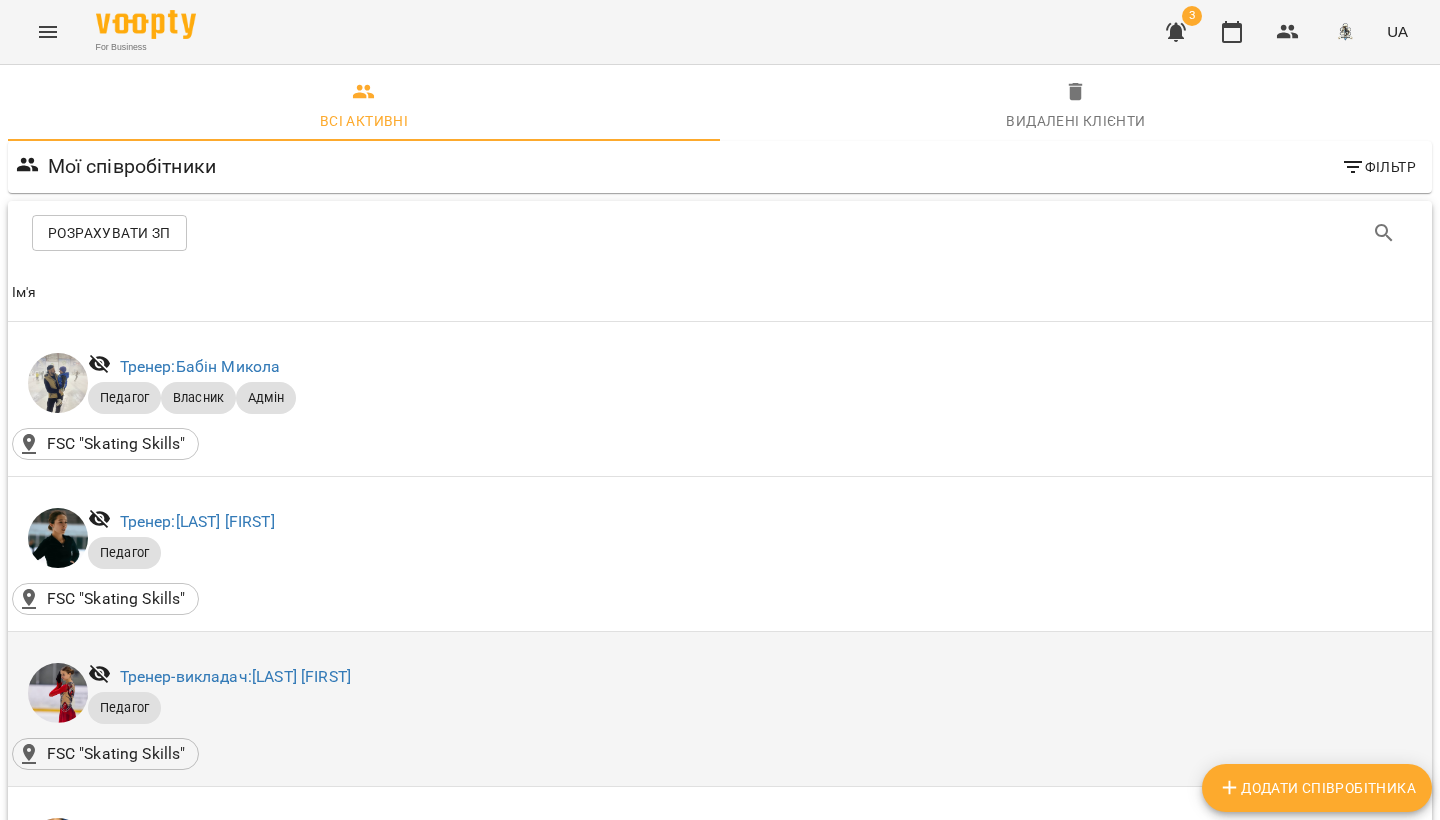 scroll, scrollTop: 234, scrollLeft: 1, axis: both 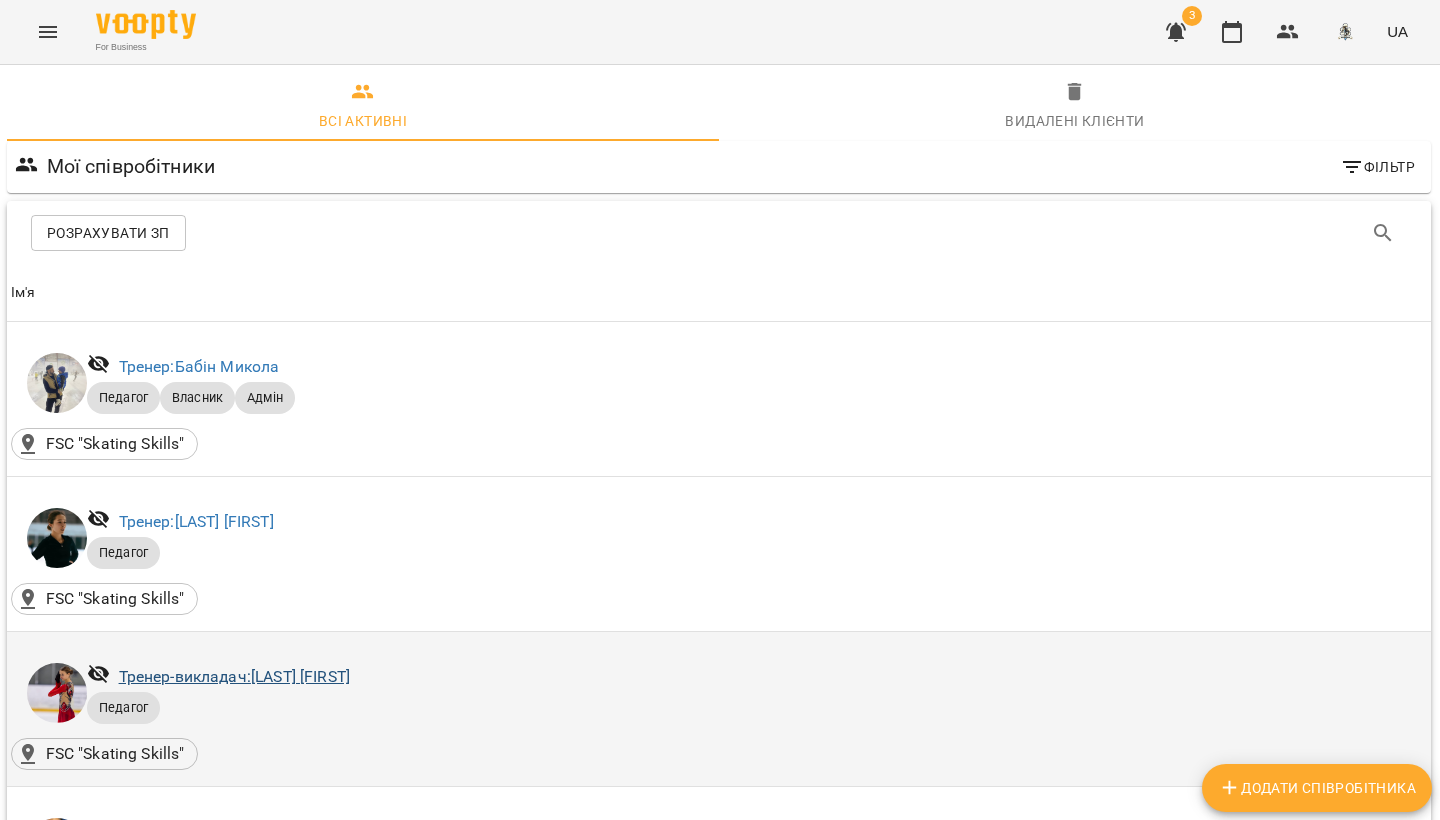 click on "Тренер-викладач:  [LAST] [FIRST]" at bounding box center [234, 676] 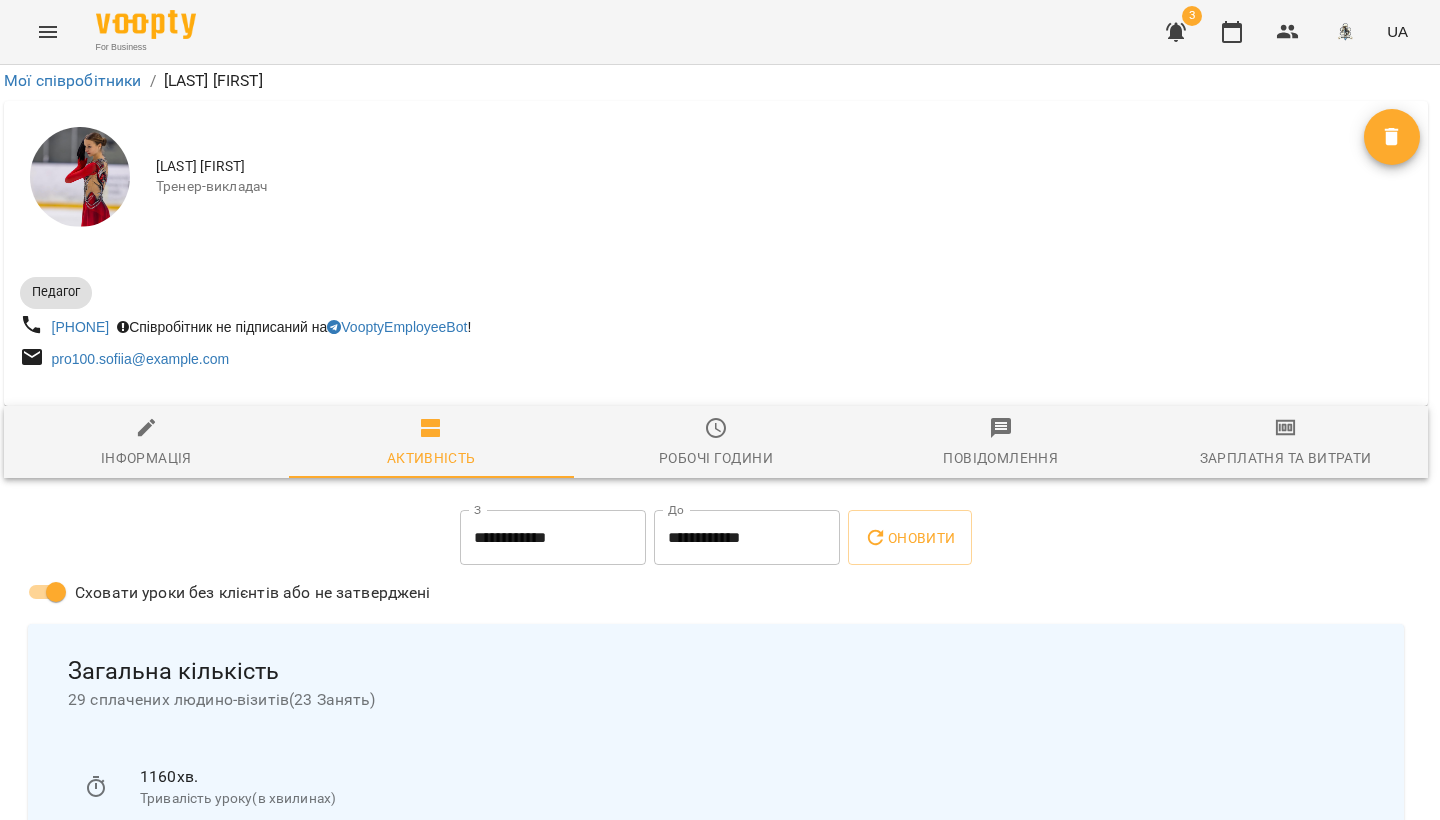 scroll, scrollTop: 318, scrollLeft: 4, axis: both 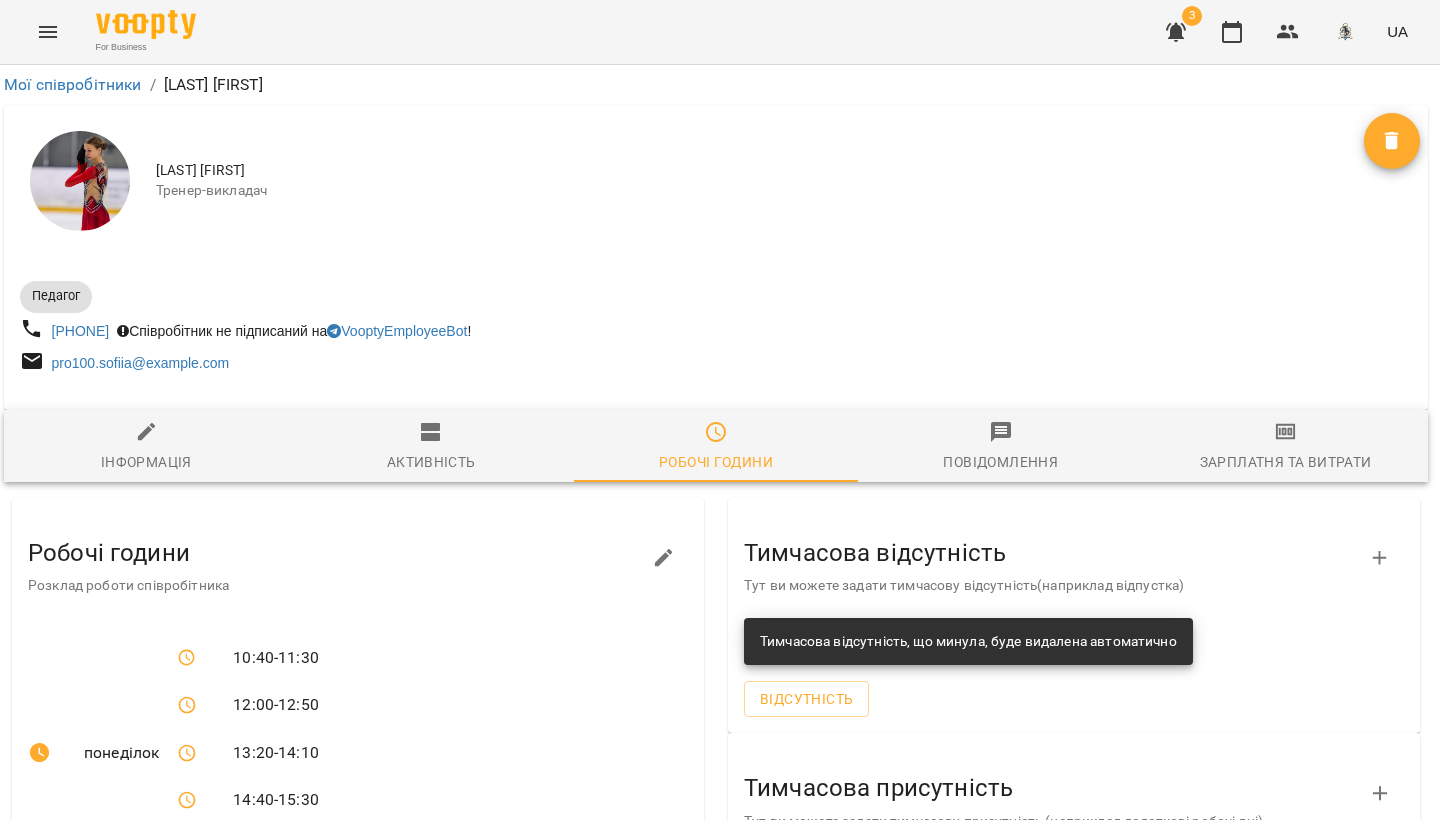 click 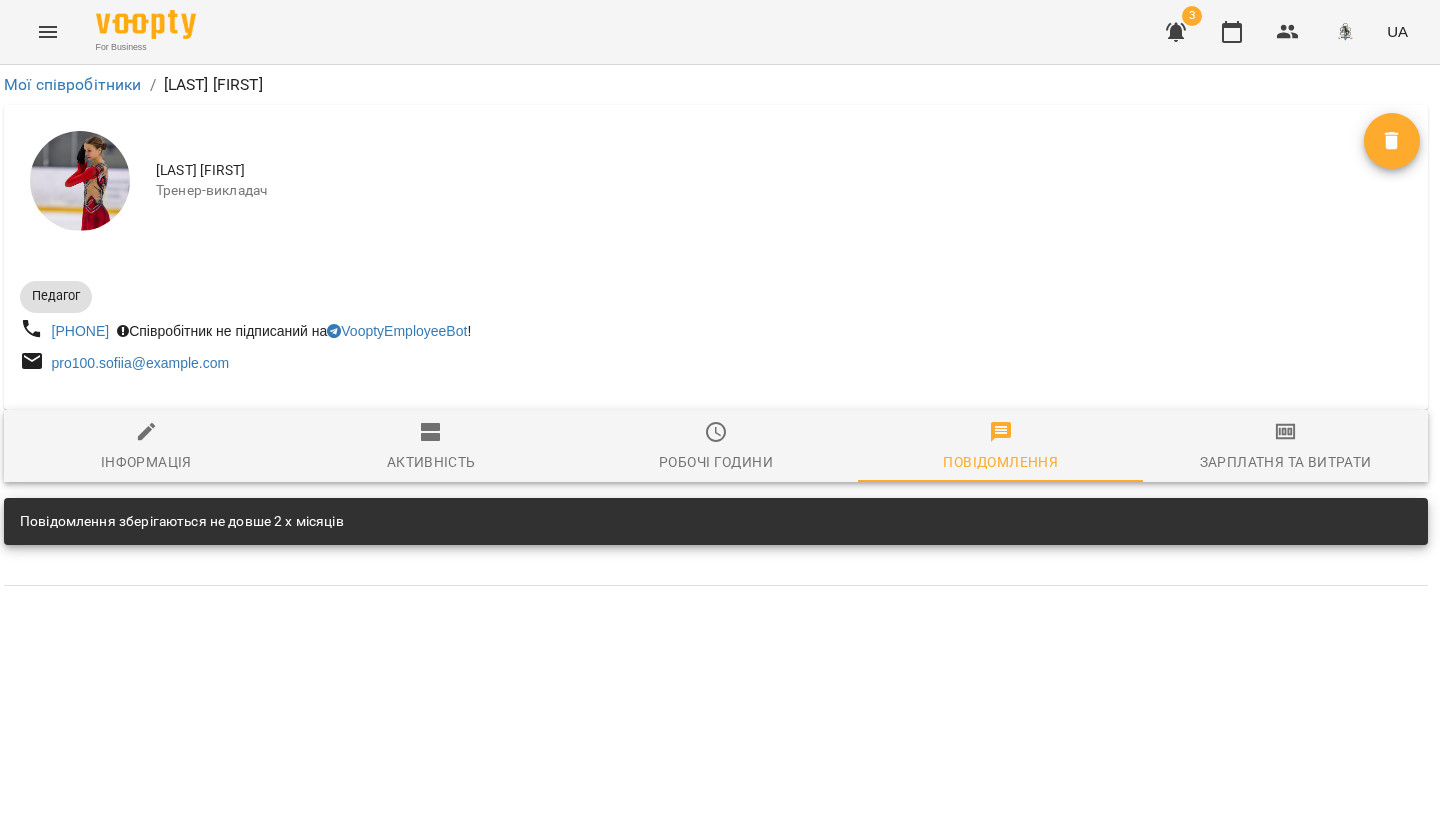 scroll, scrollTop: 0, scrollLeft: 0, axis: both 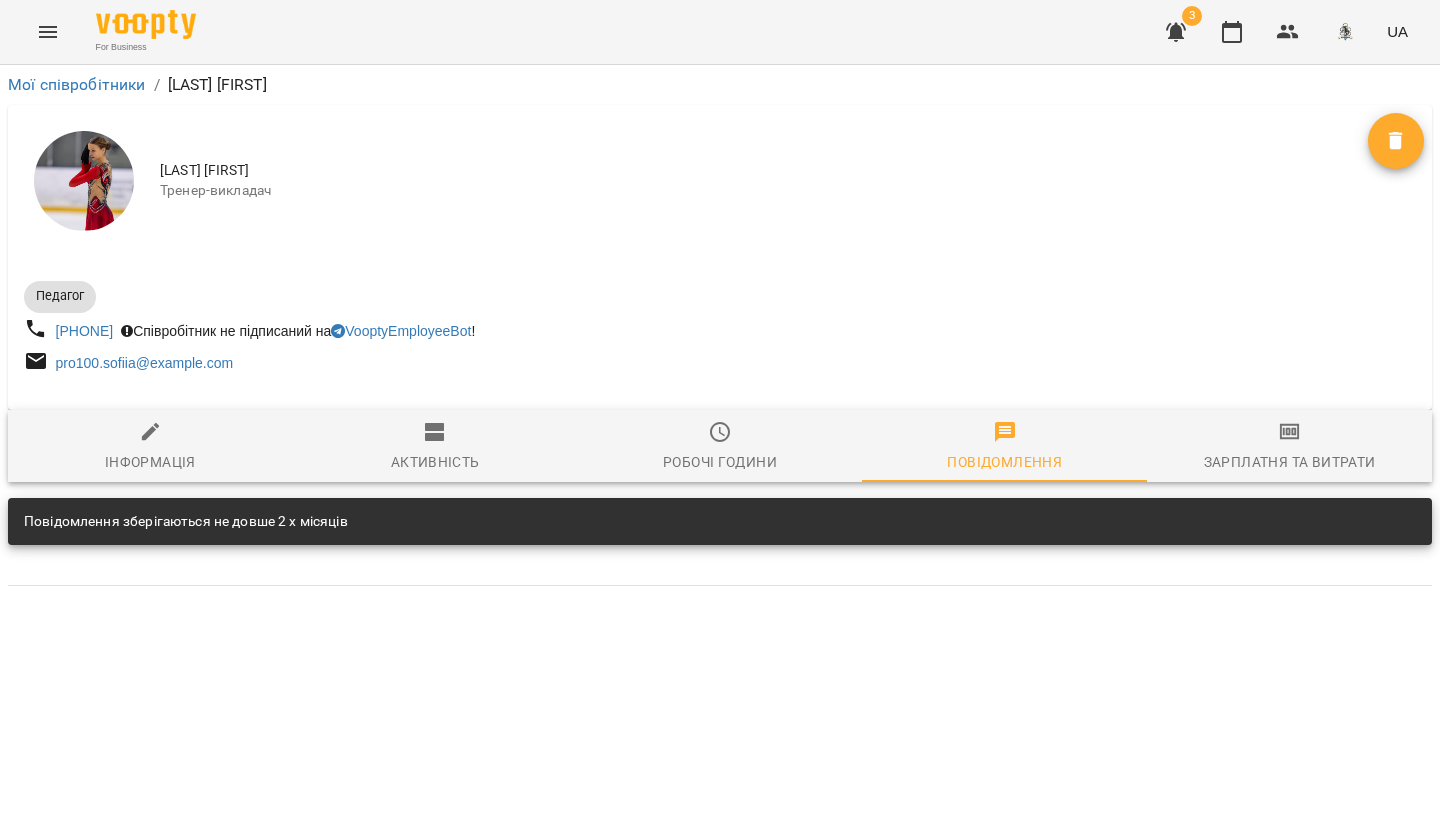 click on "Зарплатня та Витрати" at bounding box center (1290, 462) 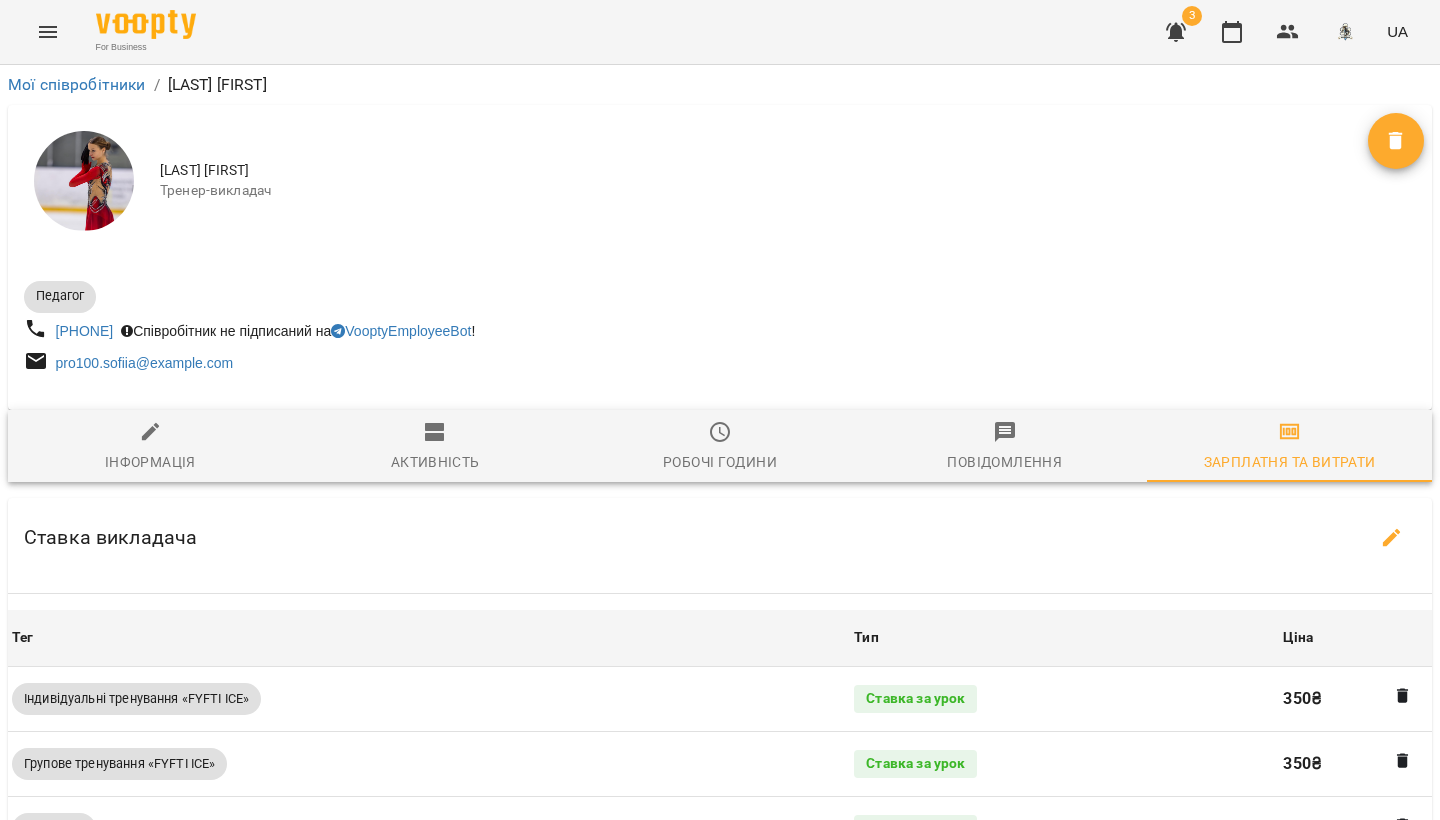 scroll, scrollTop: 0, scrollLeft: 0, axis: both 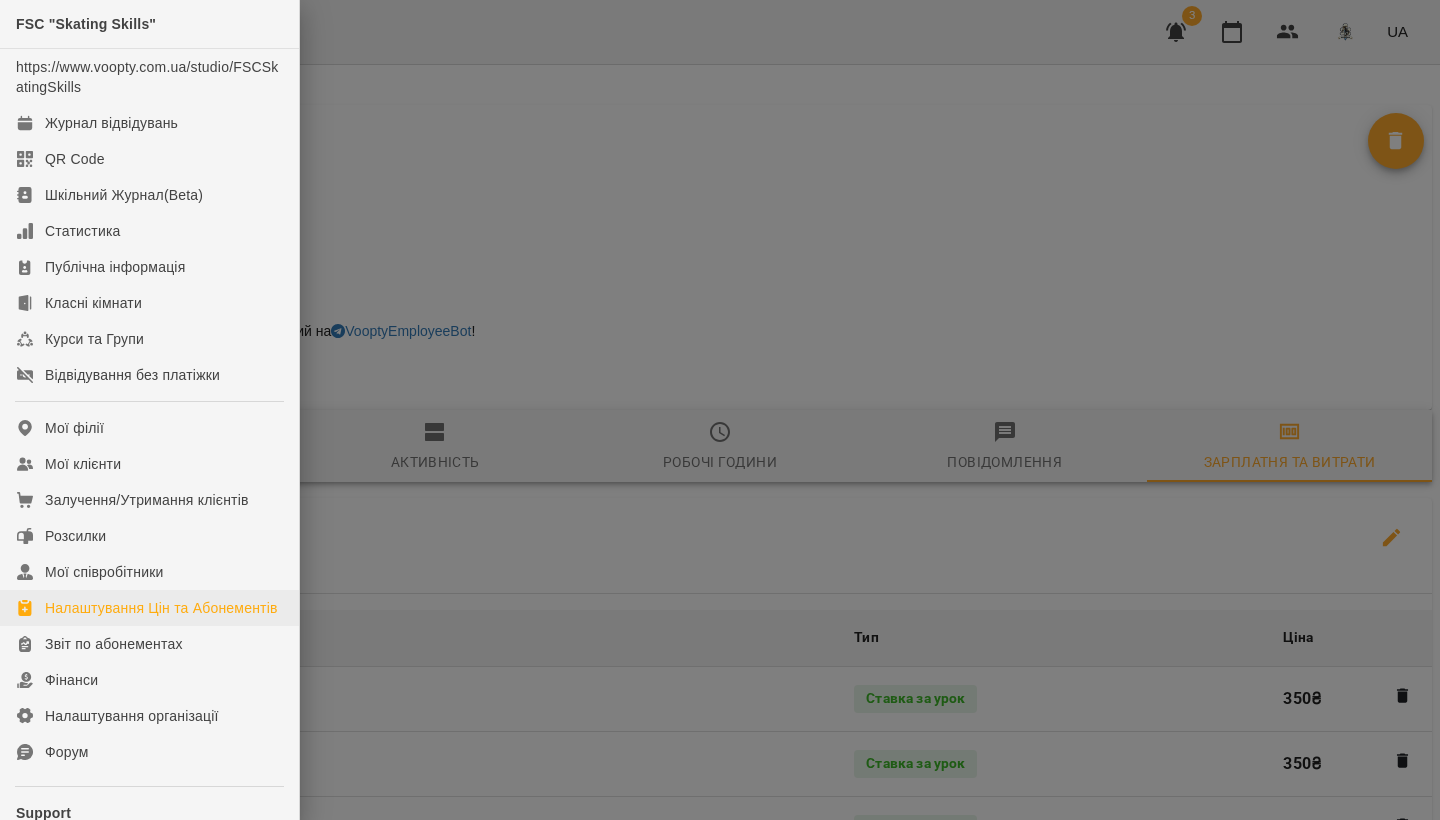 click on "Налаштування Цін та Абонементів" at bounding box center [161, 608] 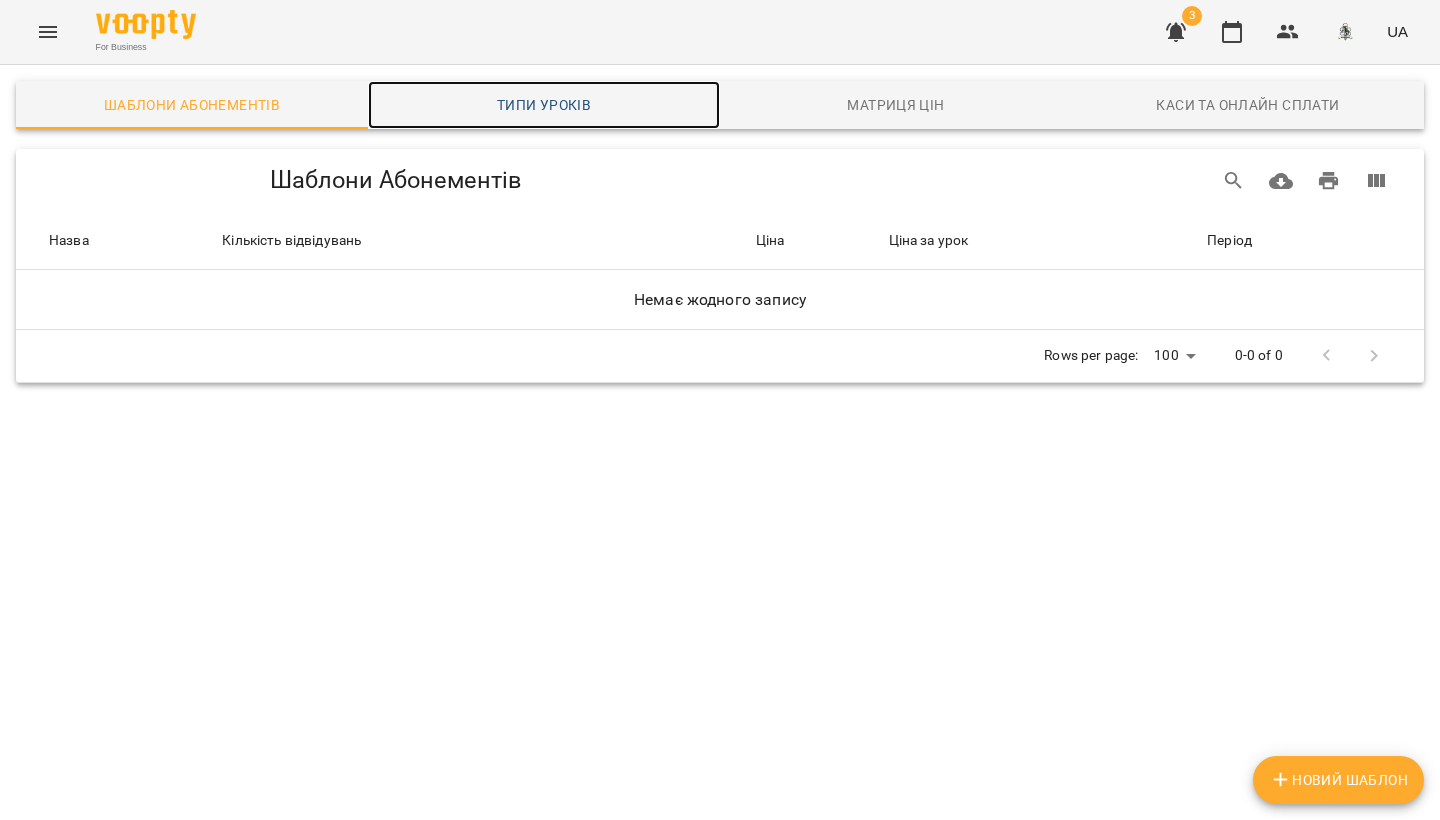 click on "Типи уроків" at bounding box center [544, 105] 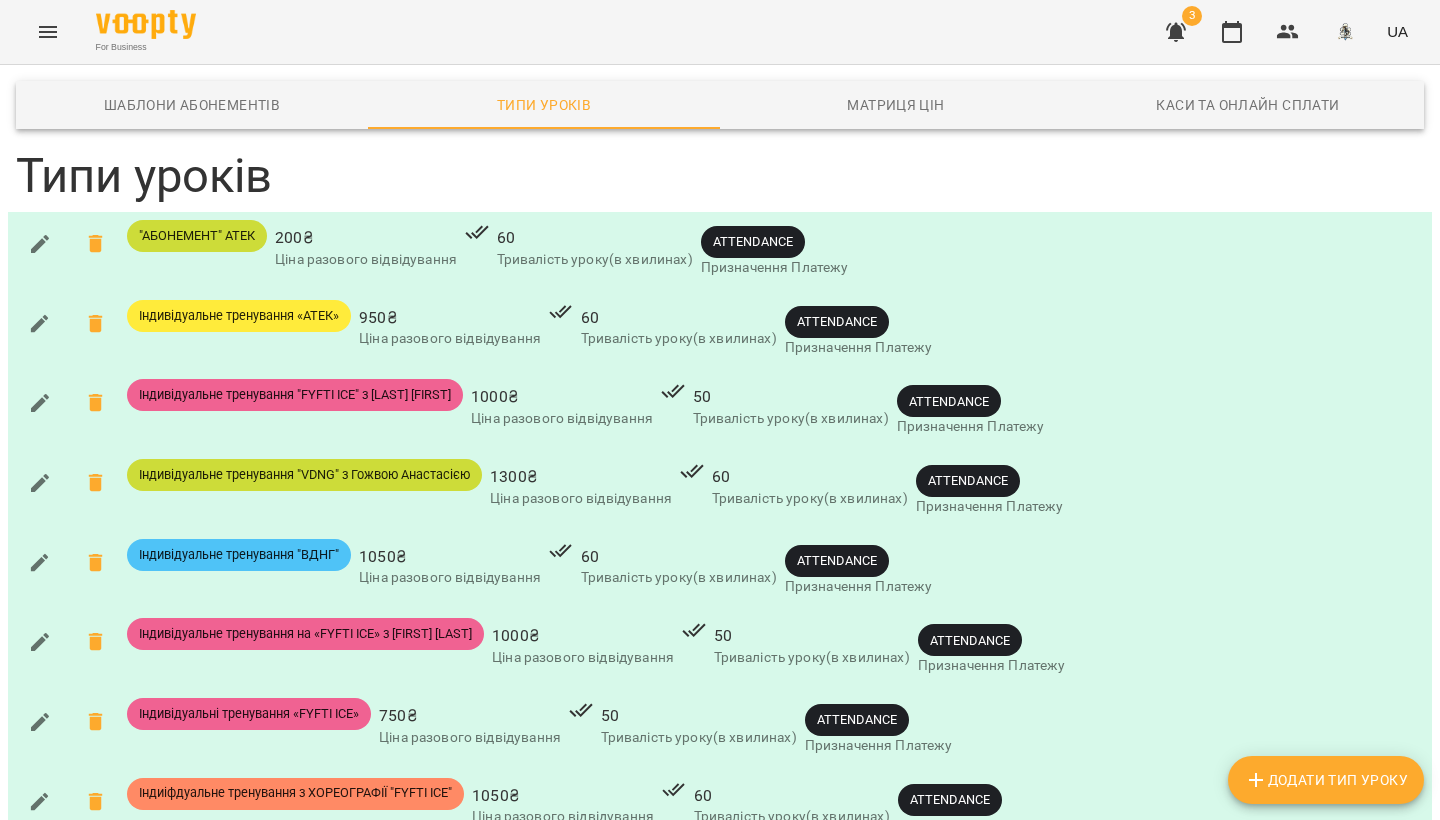 scroll, scrollTop: 265, scrollLeft: 0, axis: vertical 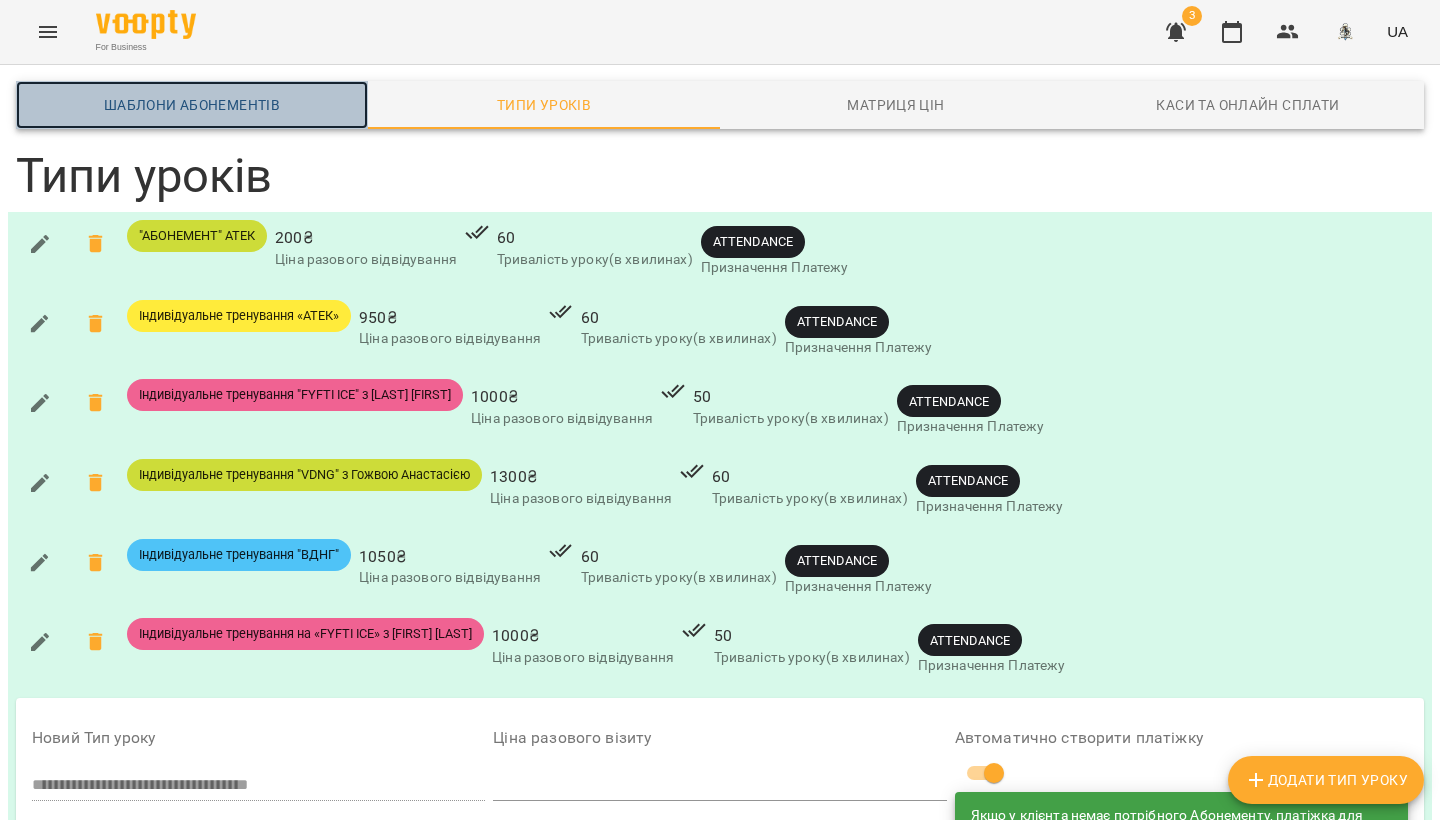 click on "Шаблони Абонементів" at bounding box center (192, 105) 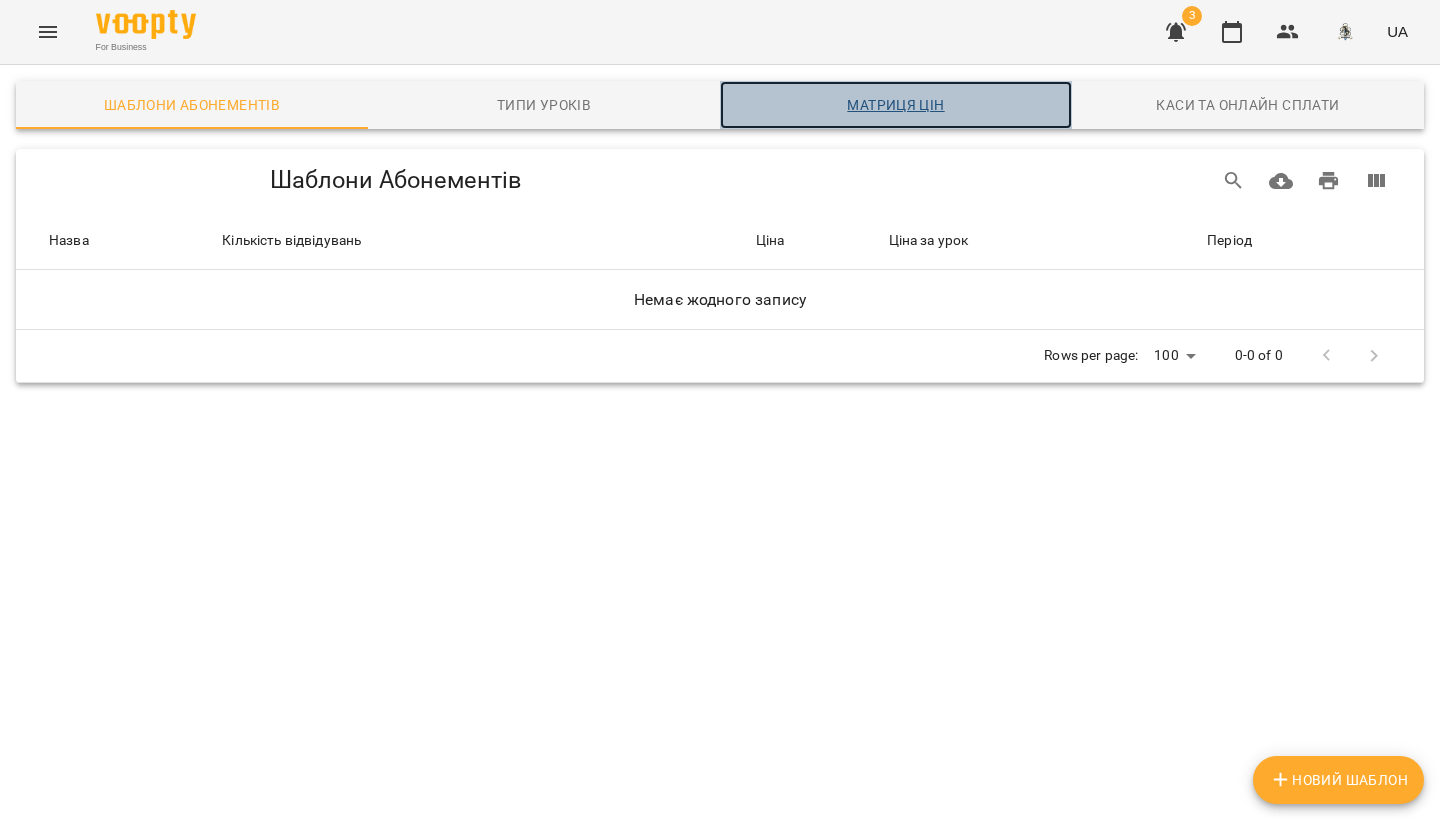 drag, startPoint x: 900, startPoint y: 113, endPoint x: 885, endPoint y: 124, distance: 18.601076 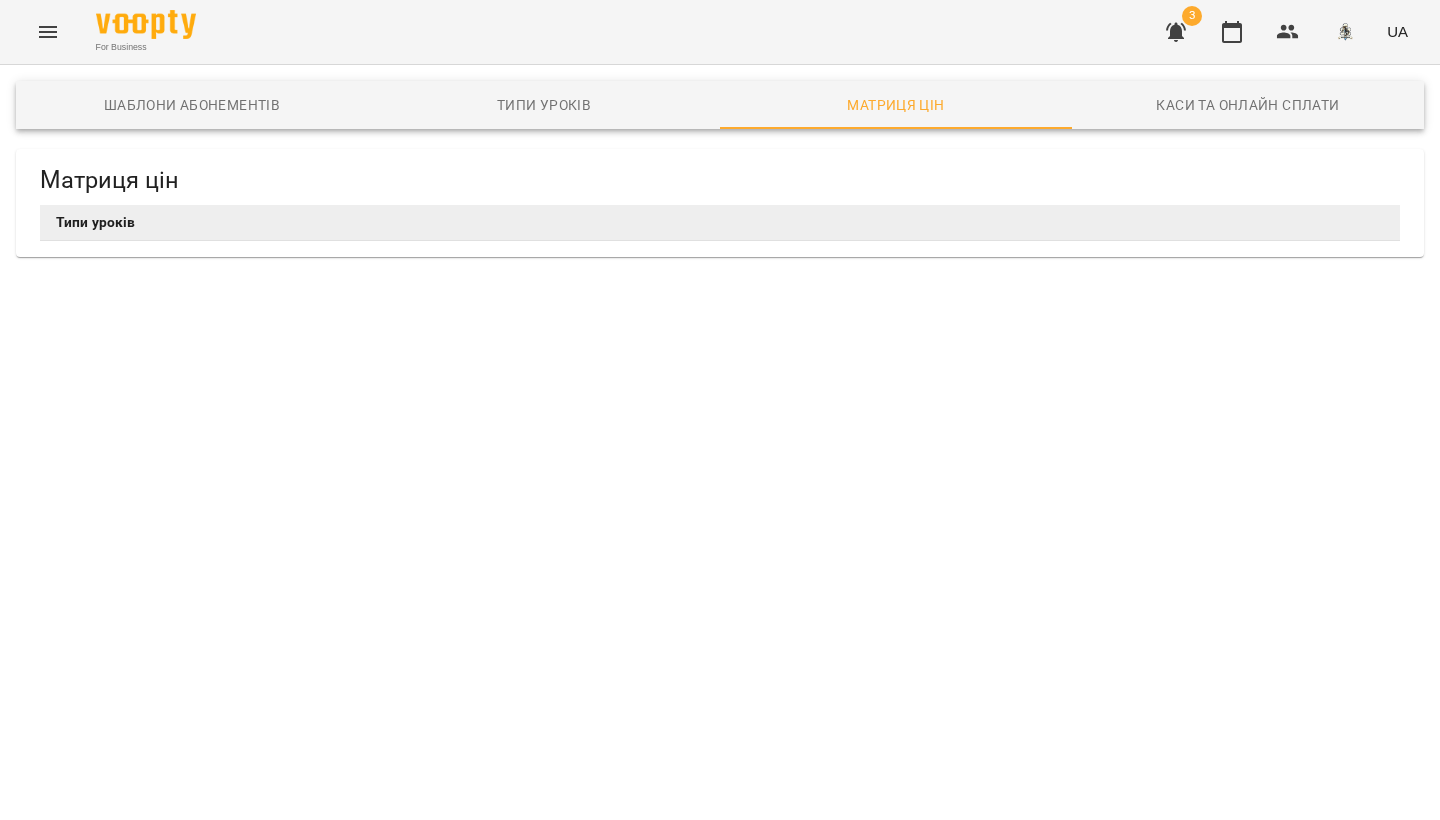 drag, startPoint x: 1227, startPoint y: 217, endPoint x: 1172, endPoint y: 212, distance: 55.226807 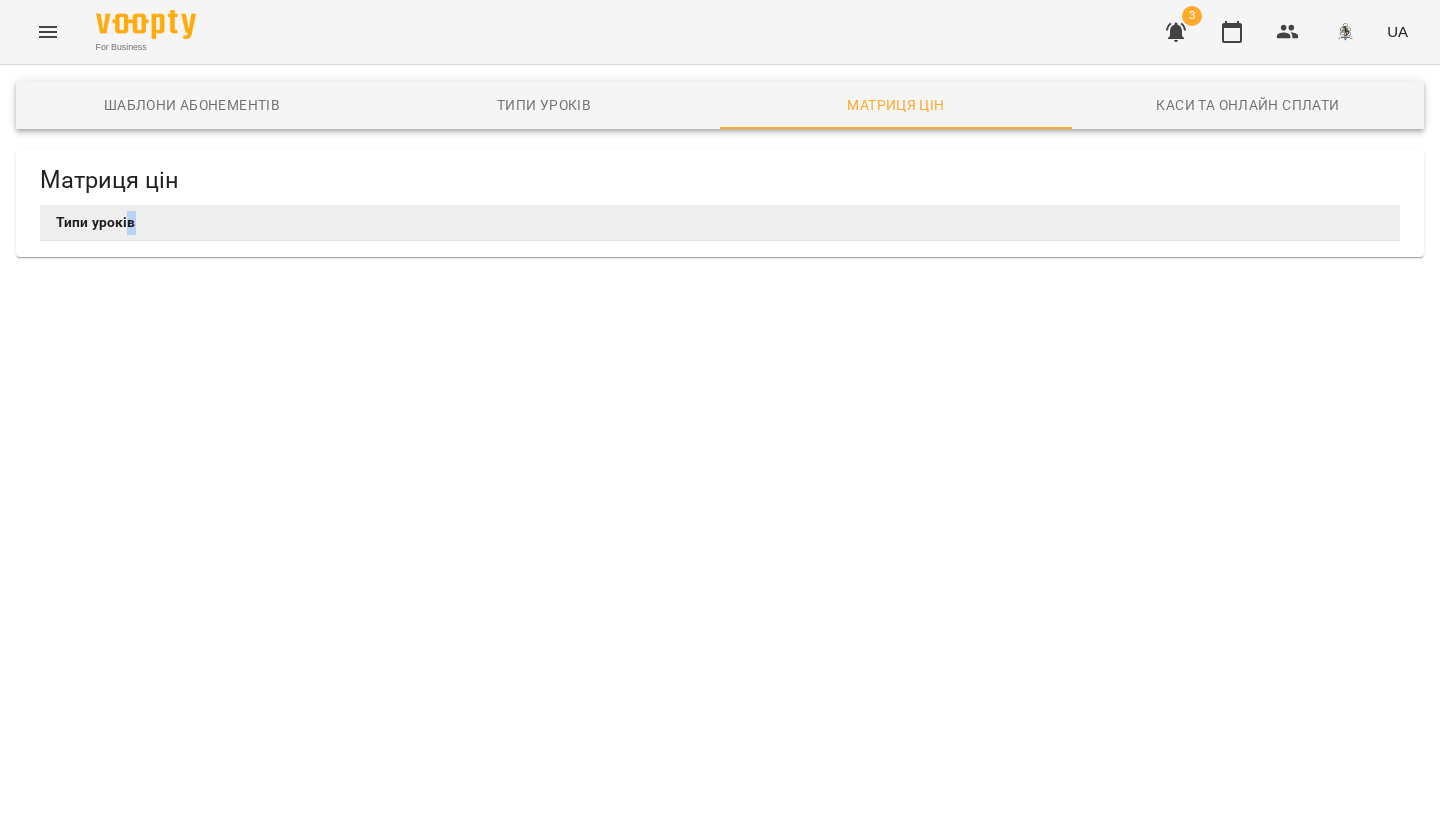 click on "Типи уроків" at bounding box center (720, 223) 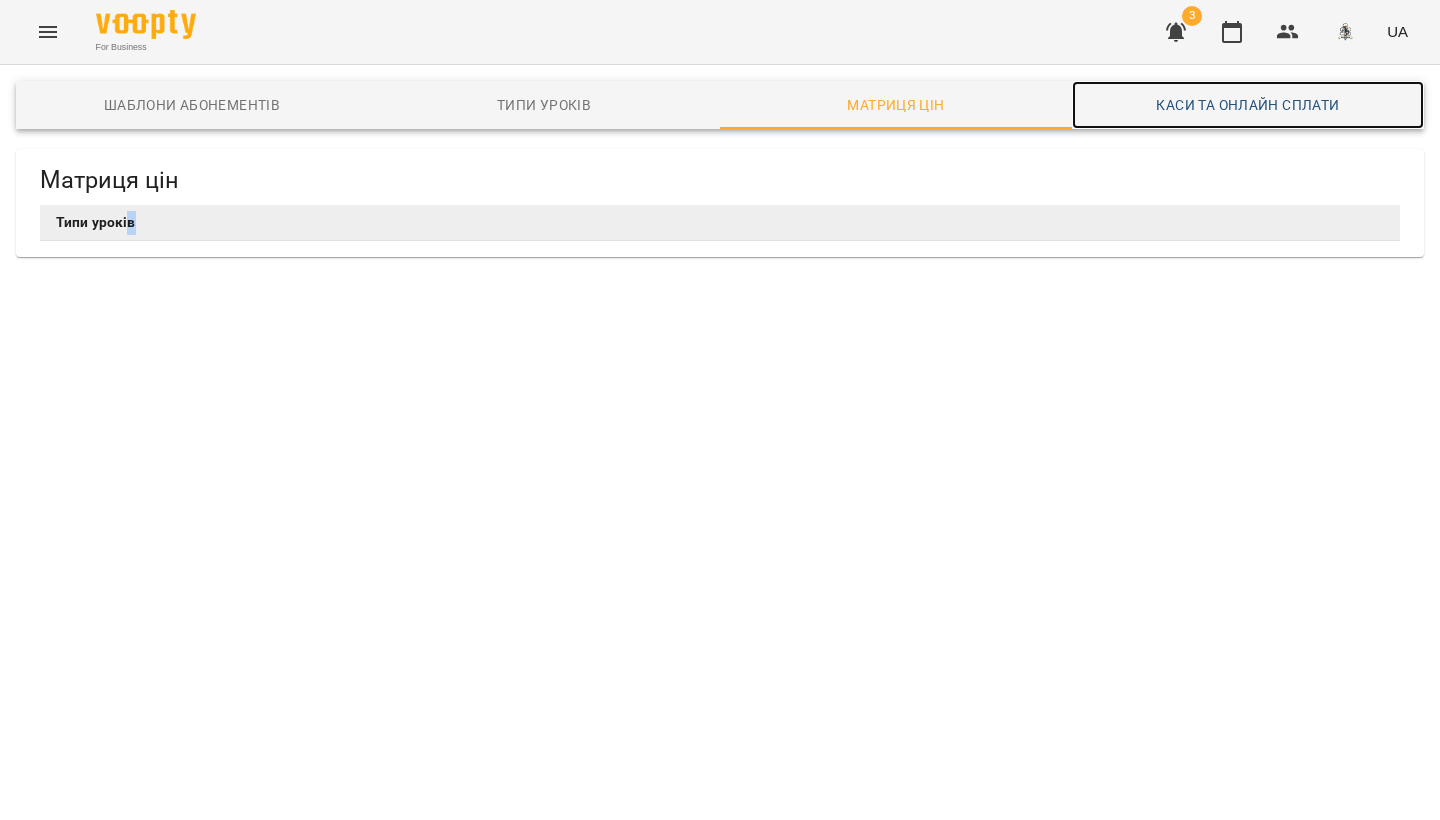 click on "Каси та Онлайн Сплати" at bounding box center [1248, 105] 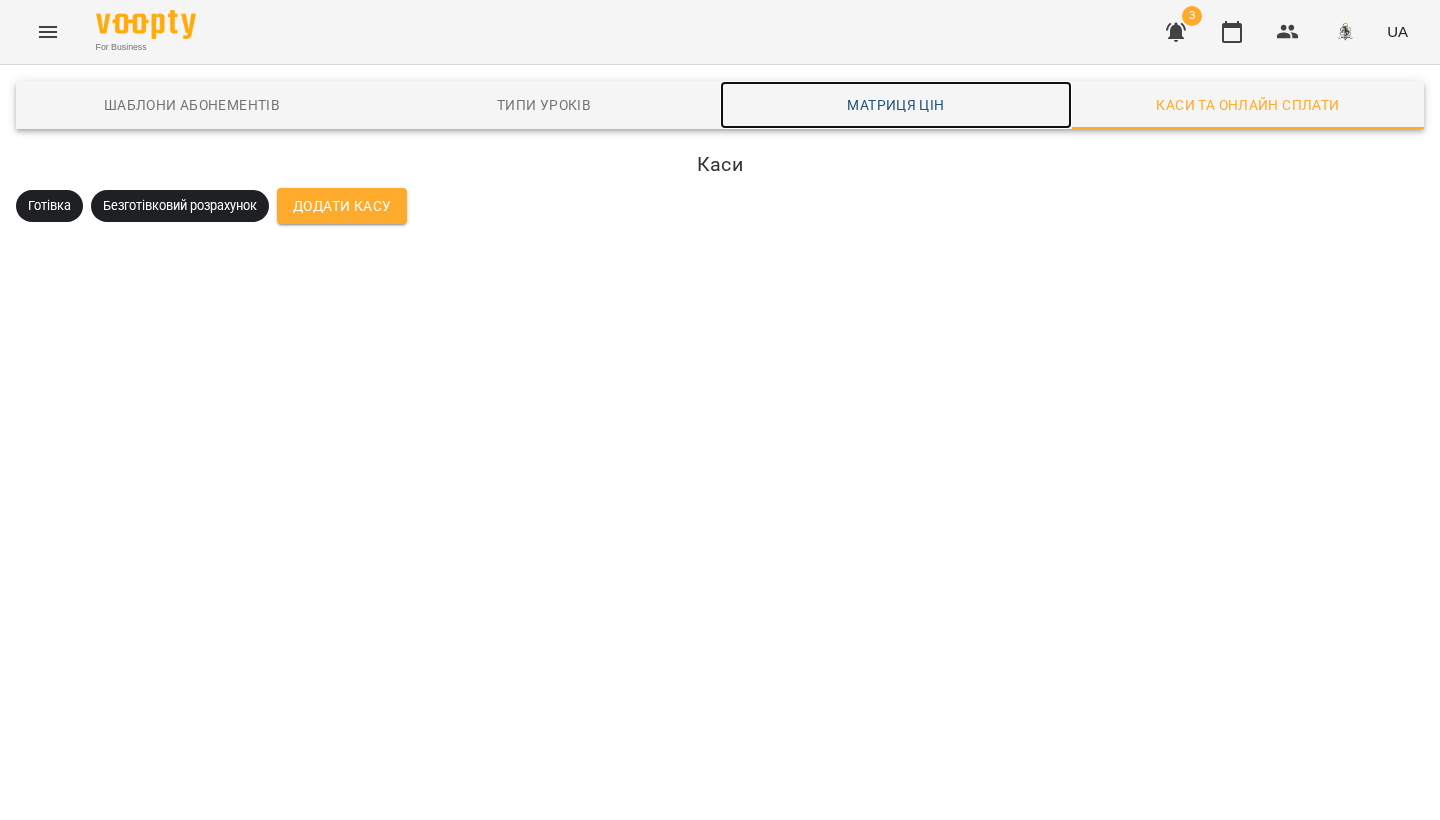 click on "Матриця цін" at bounding box center [896, 105] 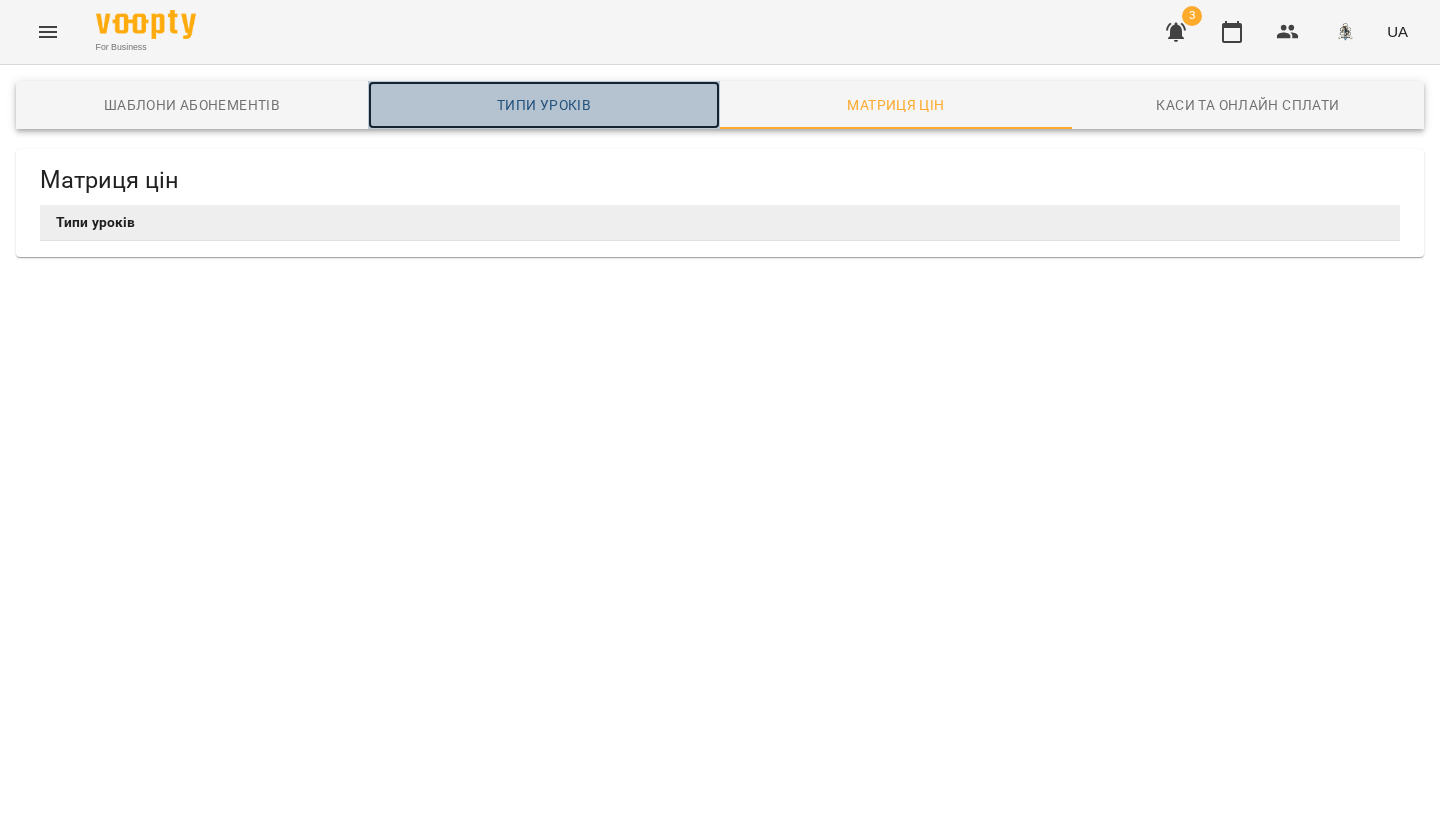 click on "Типи уроків" at bounding box center (544, 105) 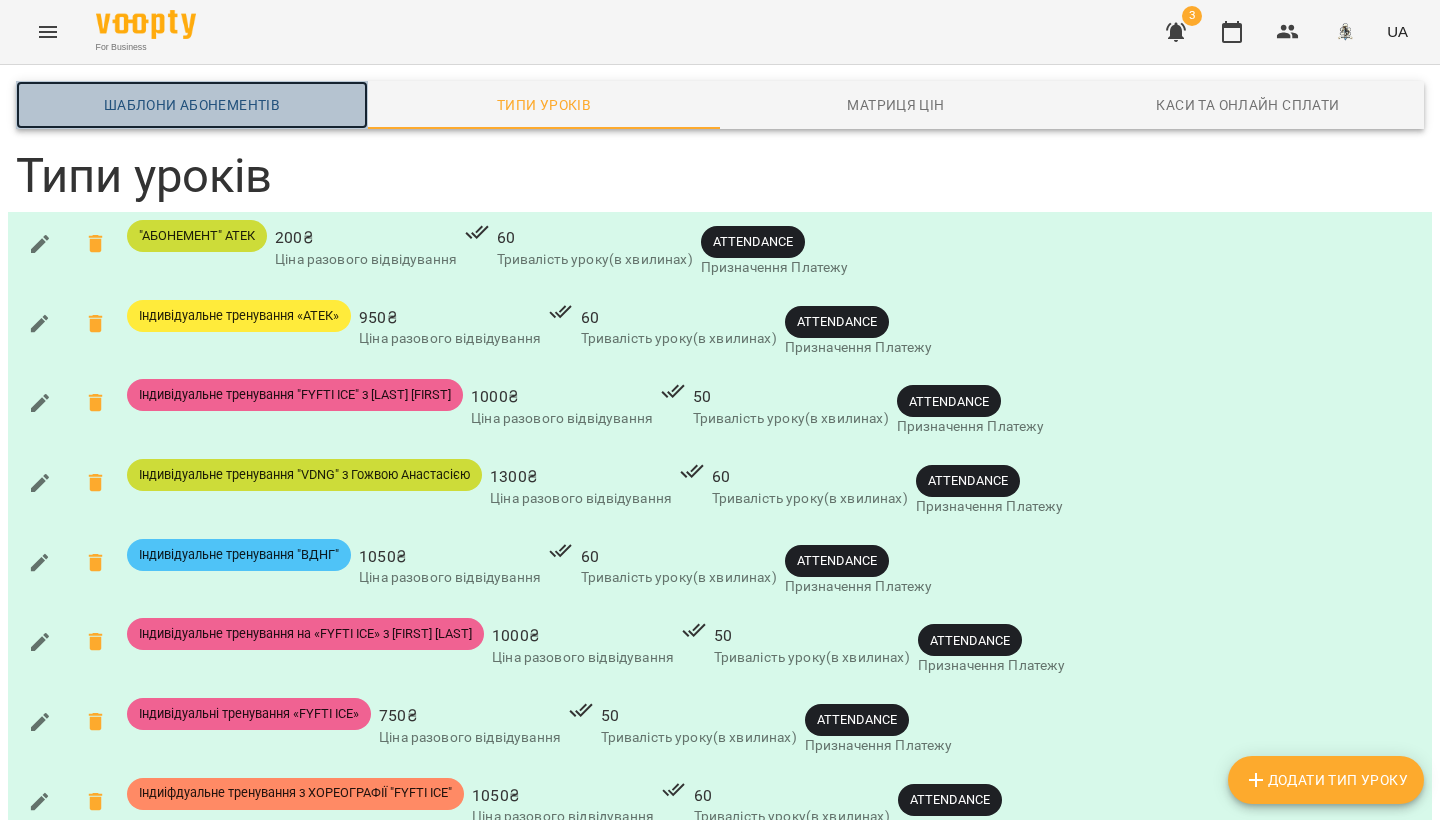 click on "Шаблони Абонементів" at bounding box center (192, 105) 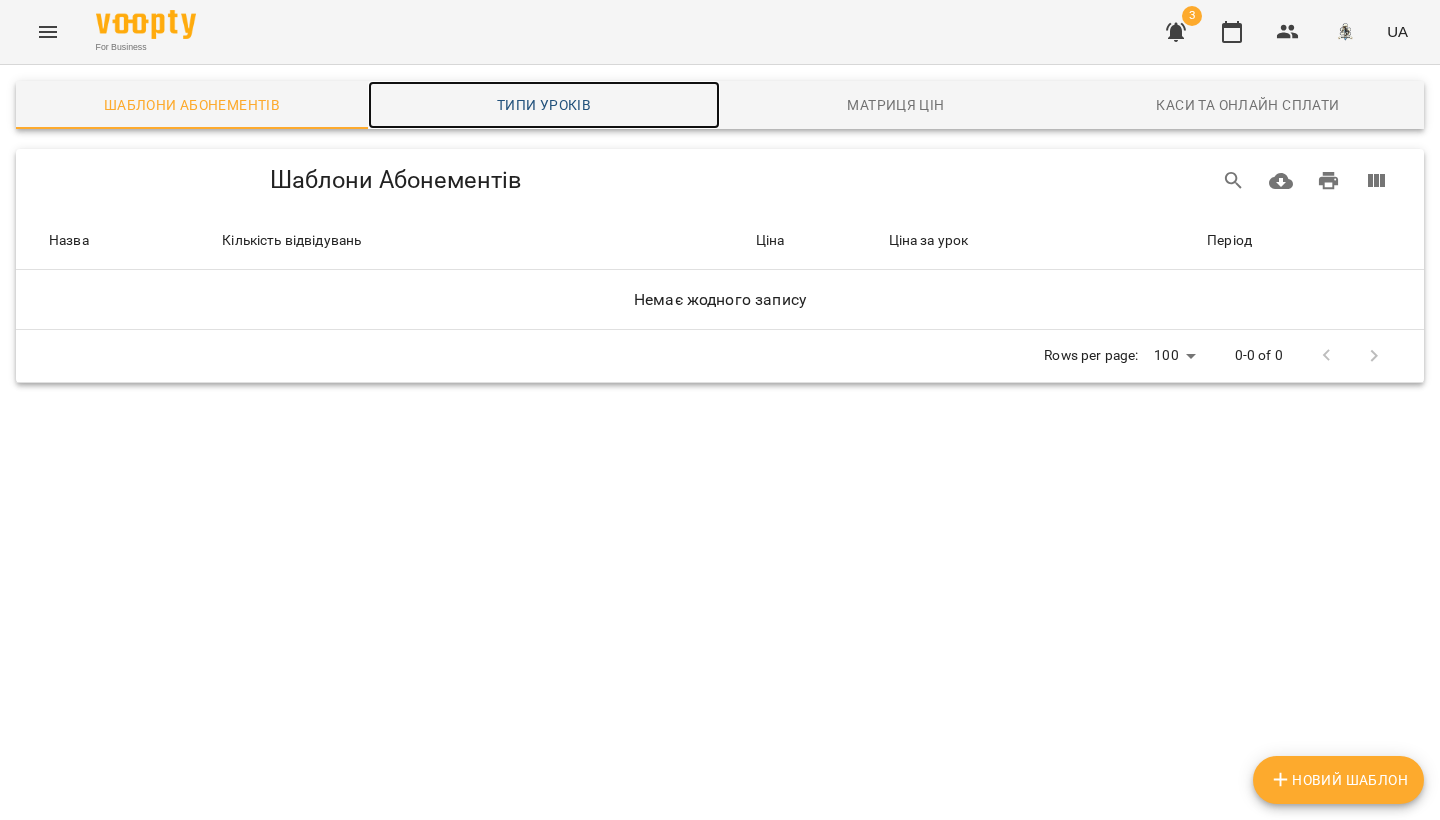 click on "Типи уроків" at bounding box center (544, 105) 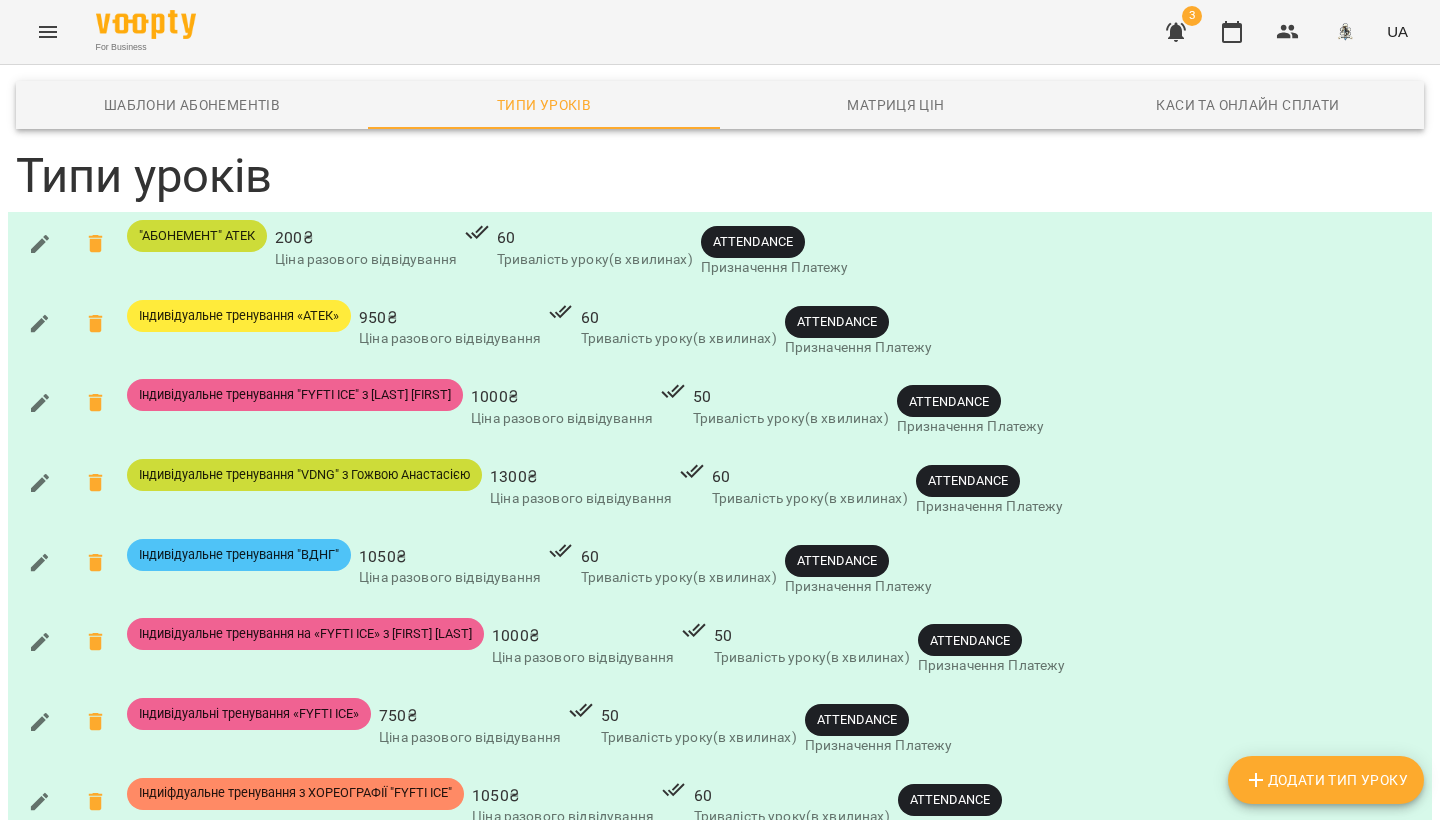 scroll, scrollTop: 0, scrollLeft: 0, axis: both 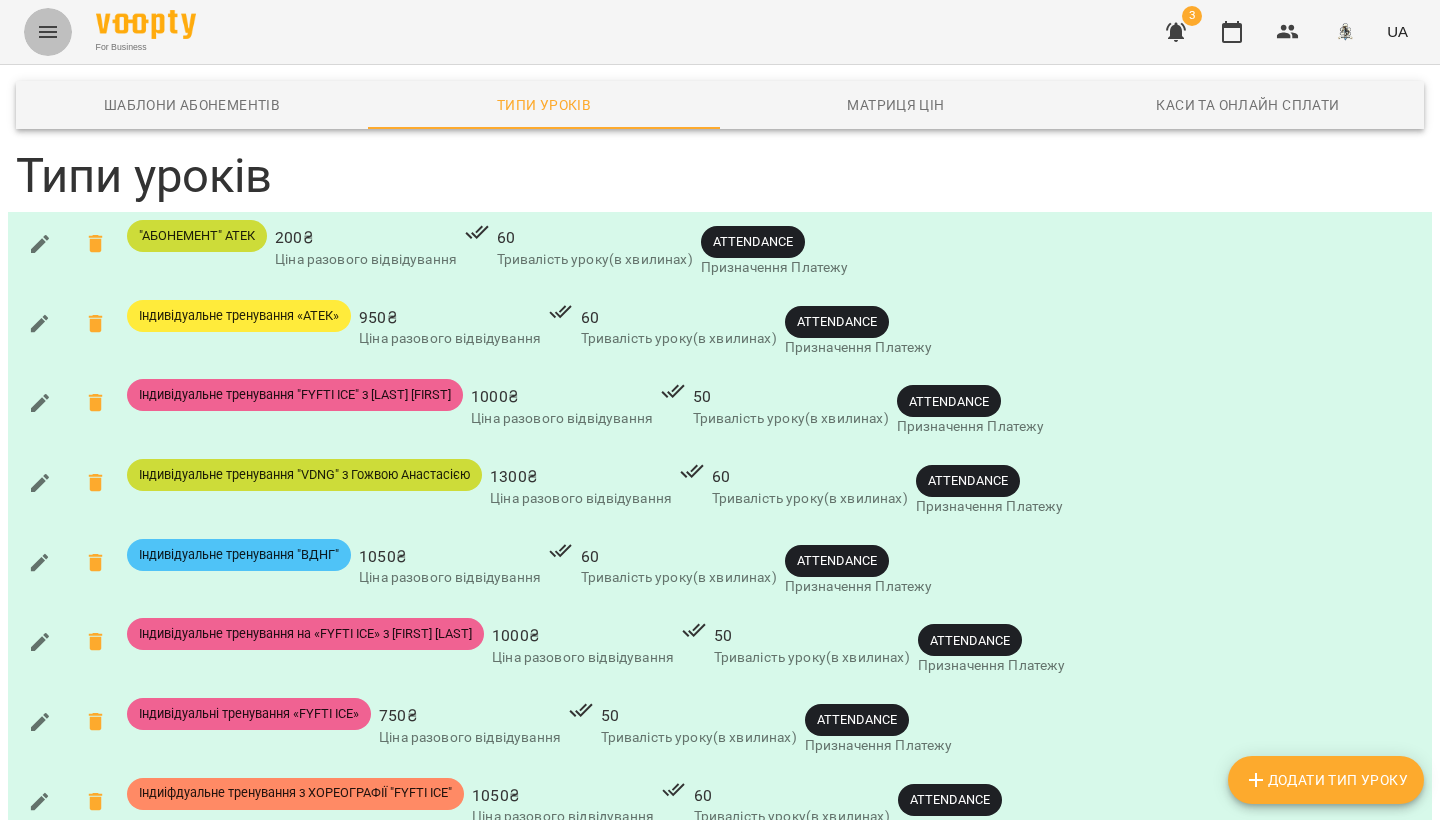 click at bounding box center [48, 32] 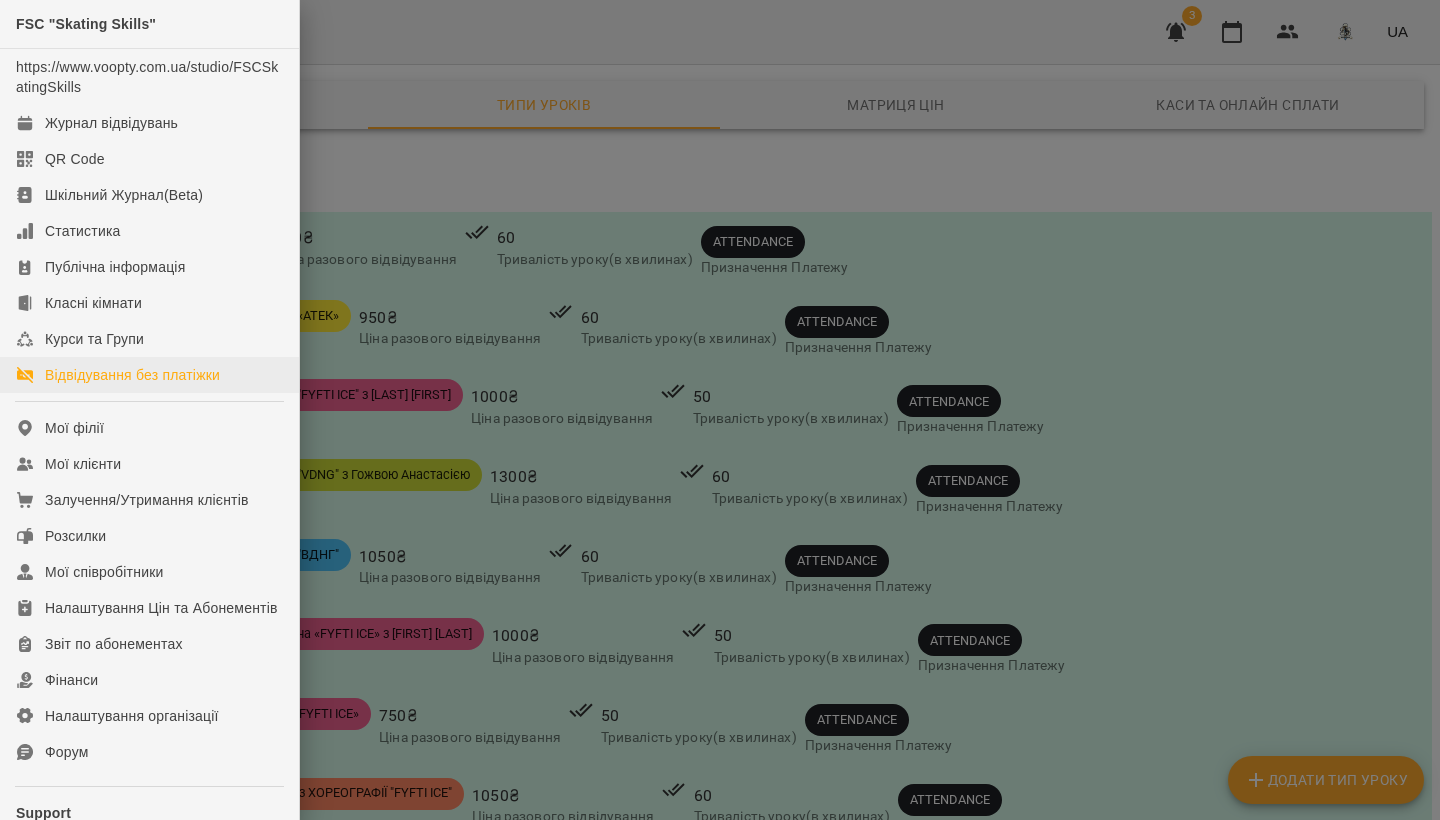click on "Відвідування без платіжки" at bounding box center [132, 375] 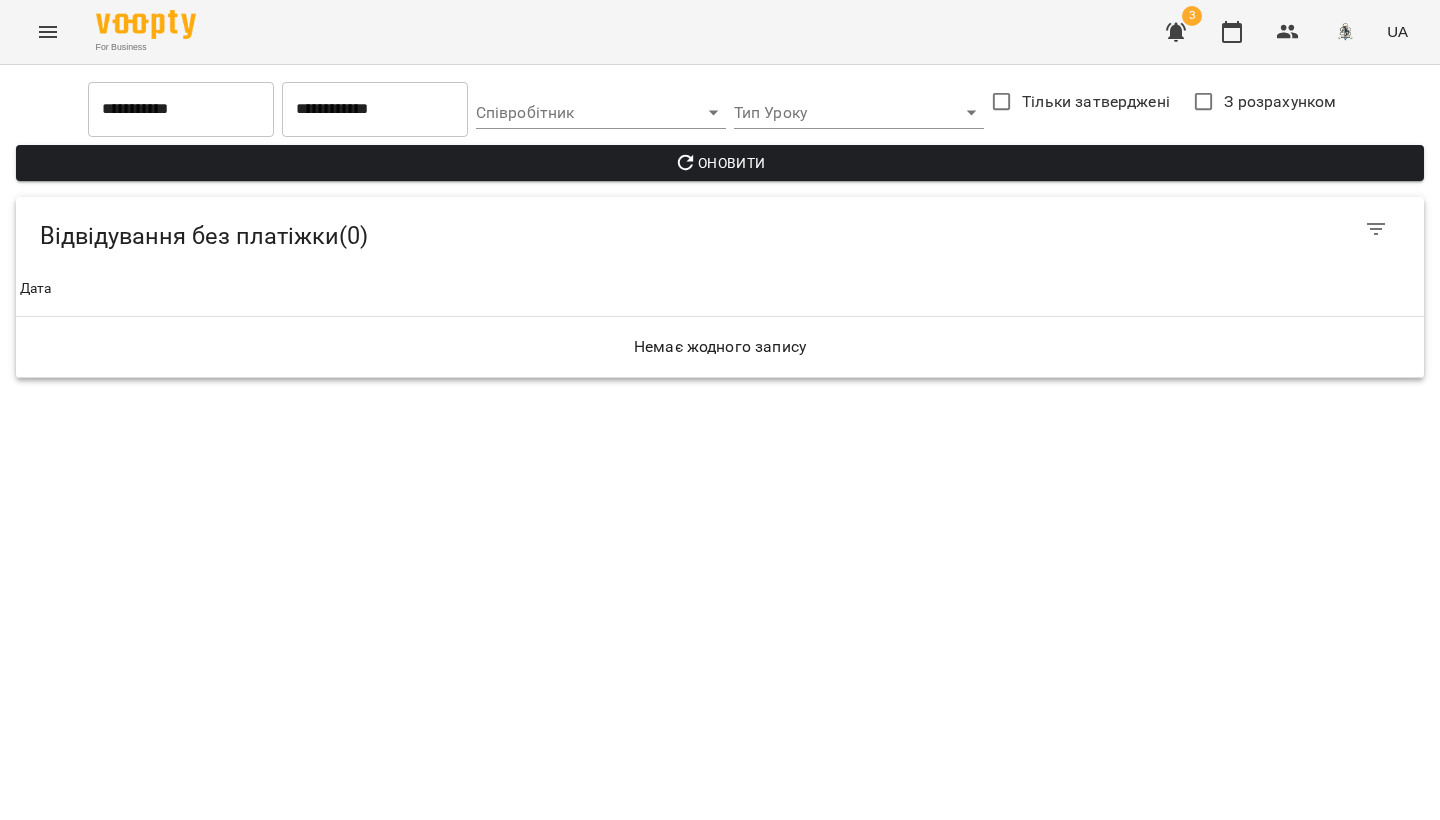 click at bounding box center [48, 32] 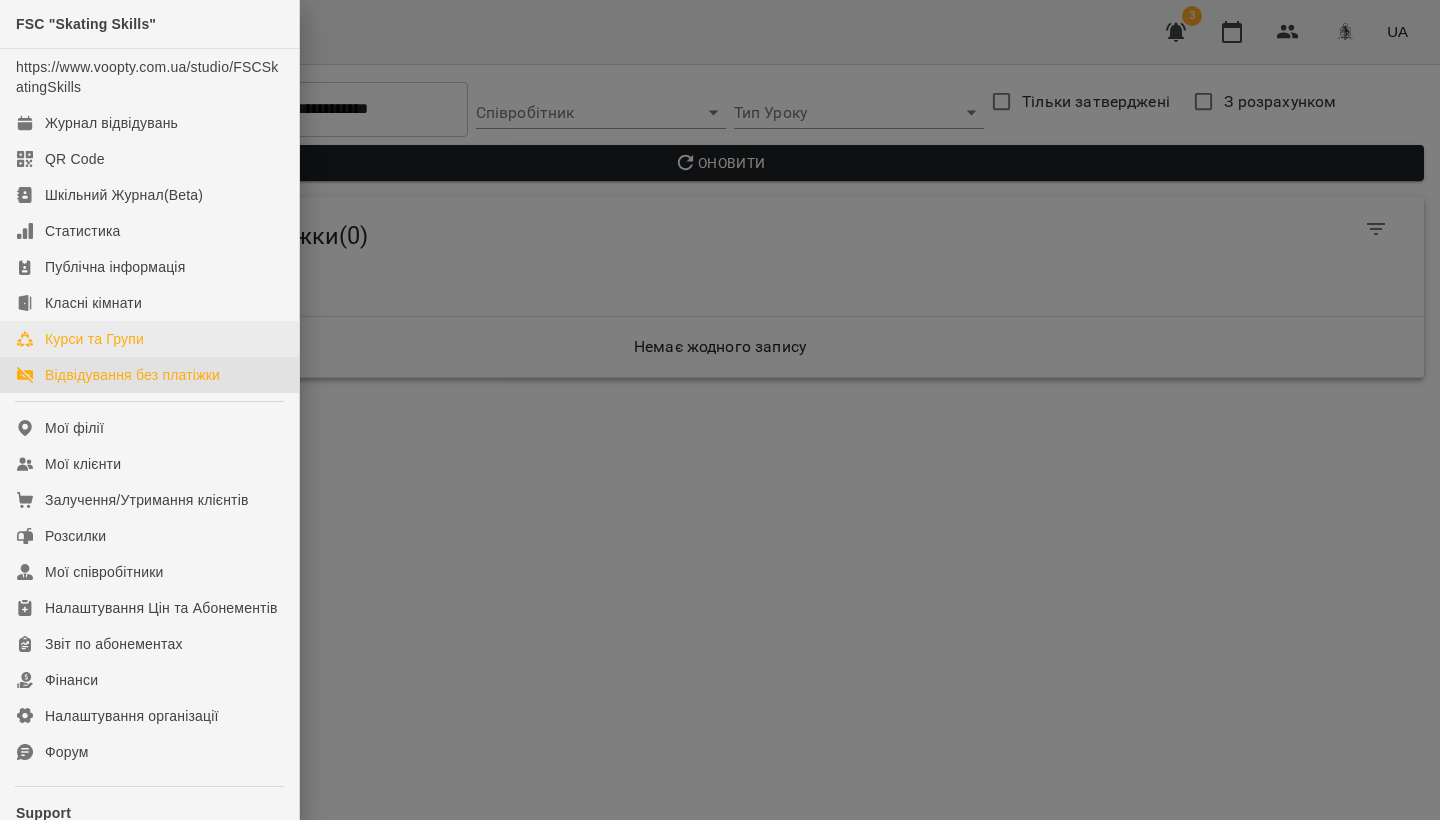 click on "Курси та Групи" at bounding box center (94, 339) 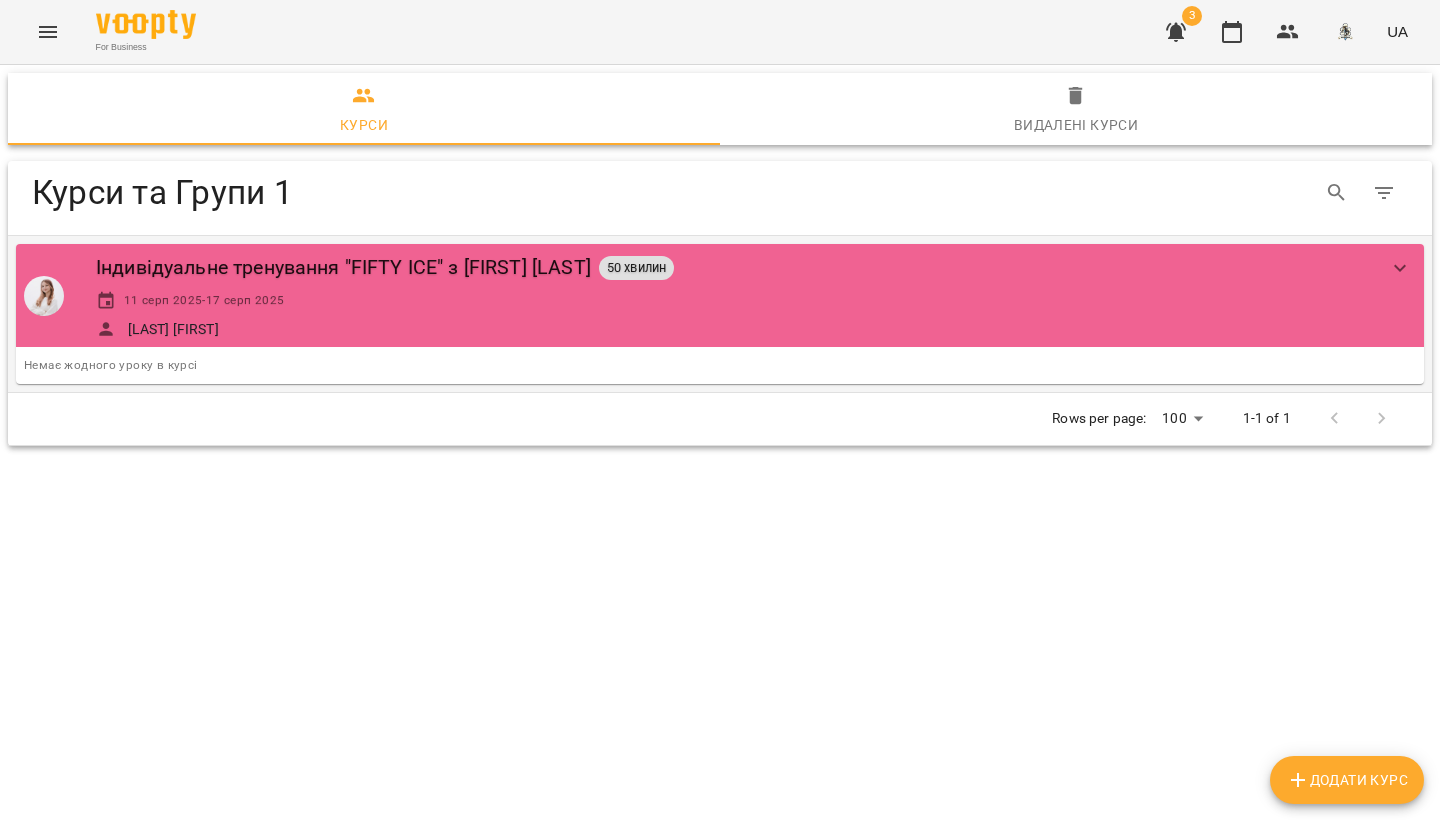 click 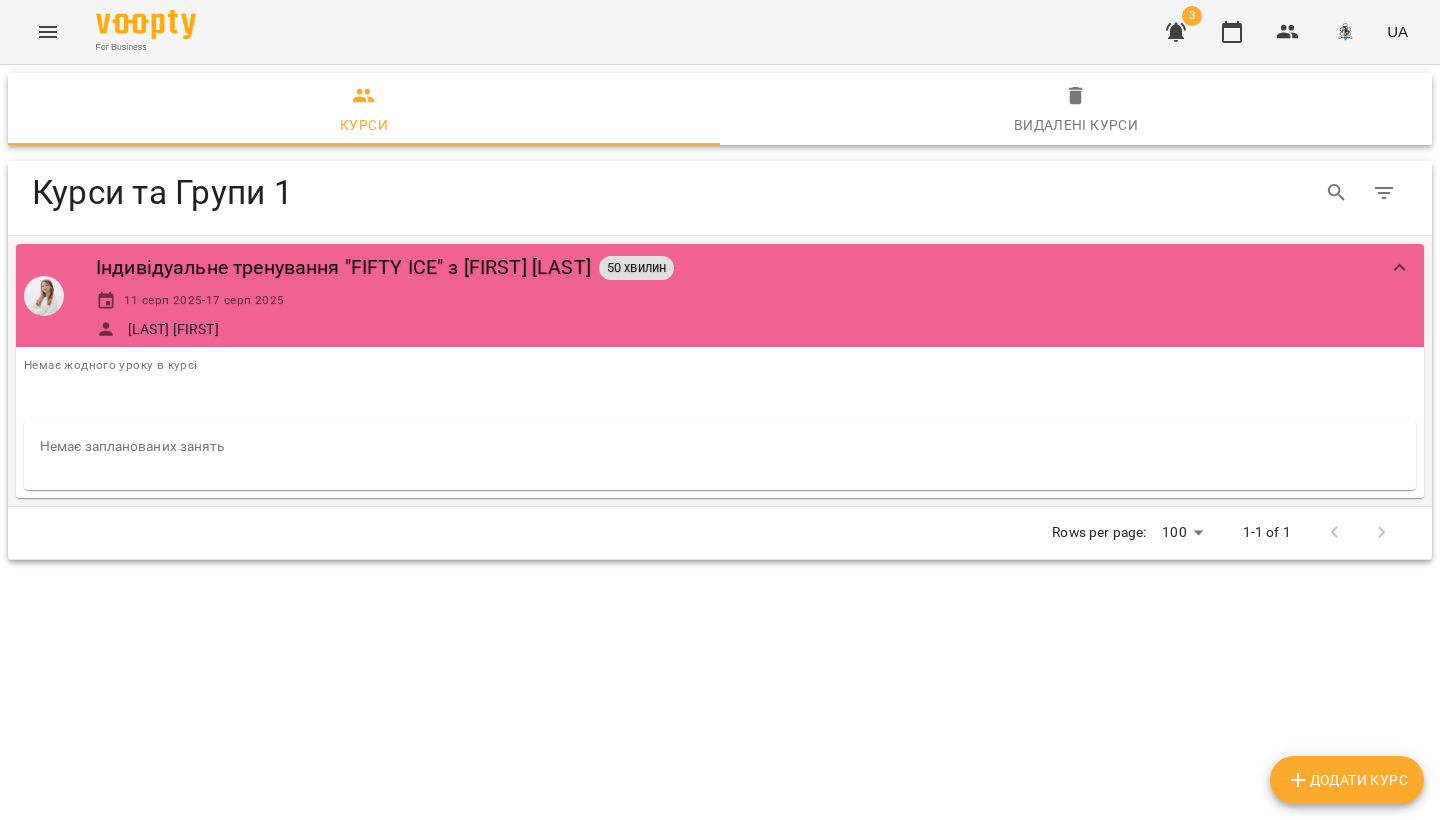 click on "Немає запланованих занять" at bounding box center [720, 447] 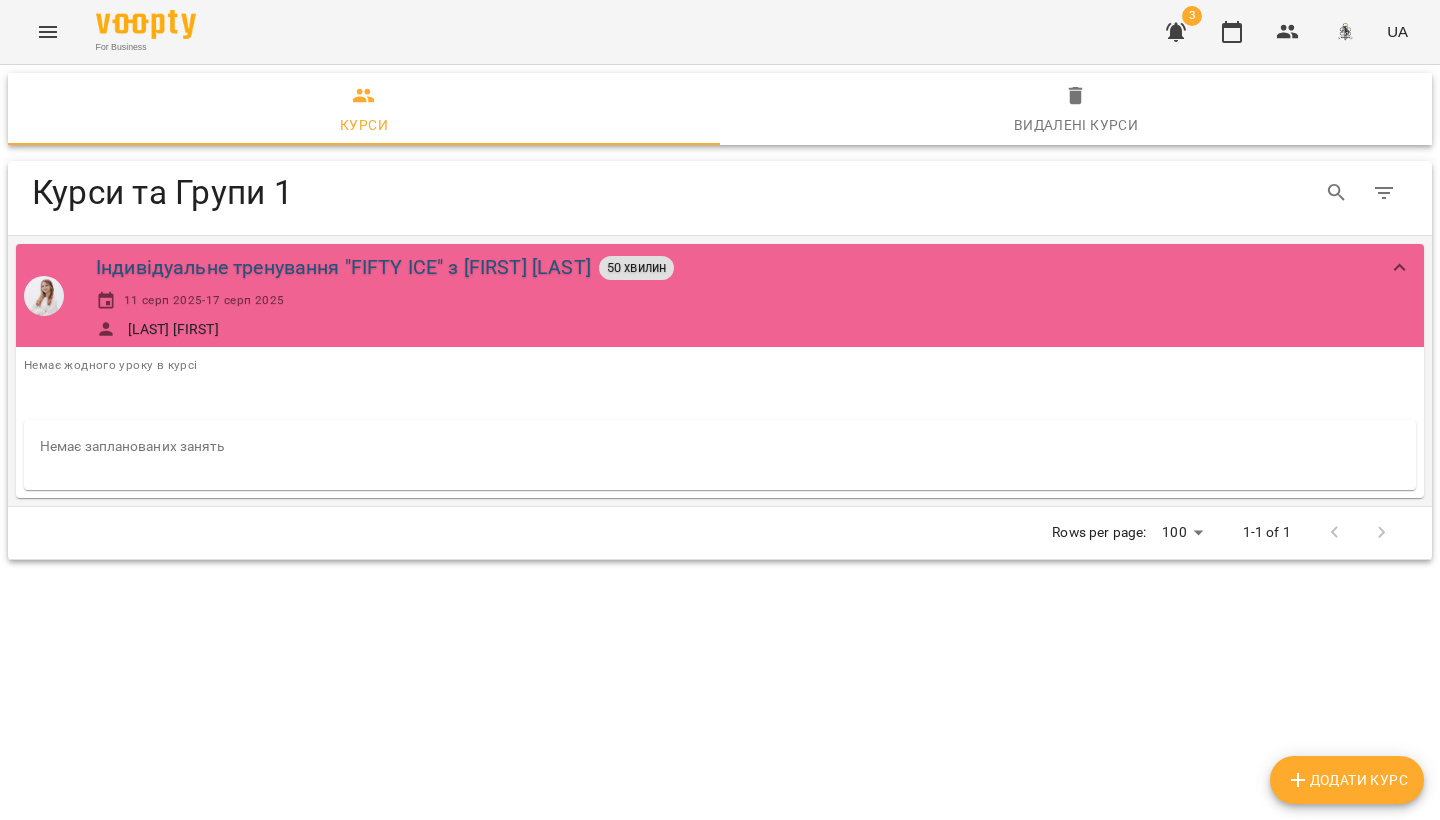 click on "Індивідуальне тренування "FIFTY ICE" з [FIRST] [LAST]" at bounding box center [343, 267] 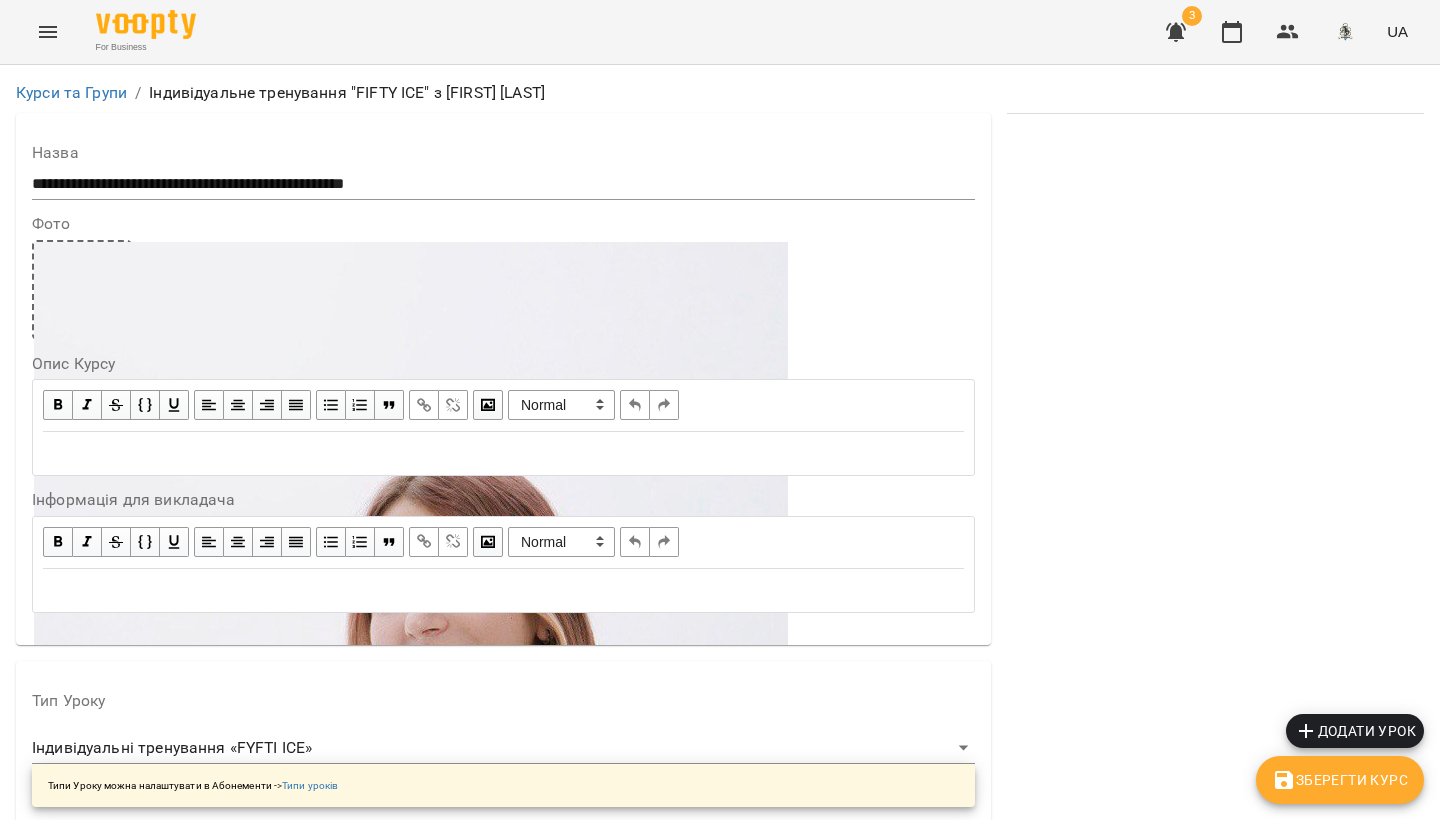 scroll, scrollTop: 597, scrollLeft: 0, axis: vertical 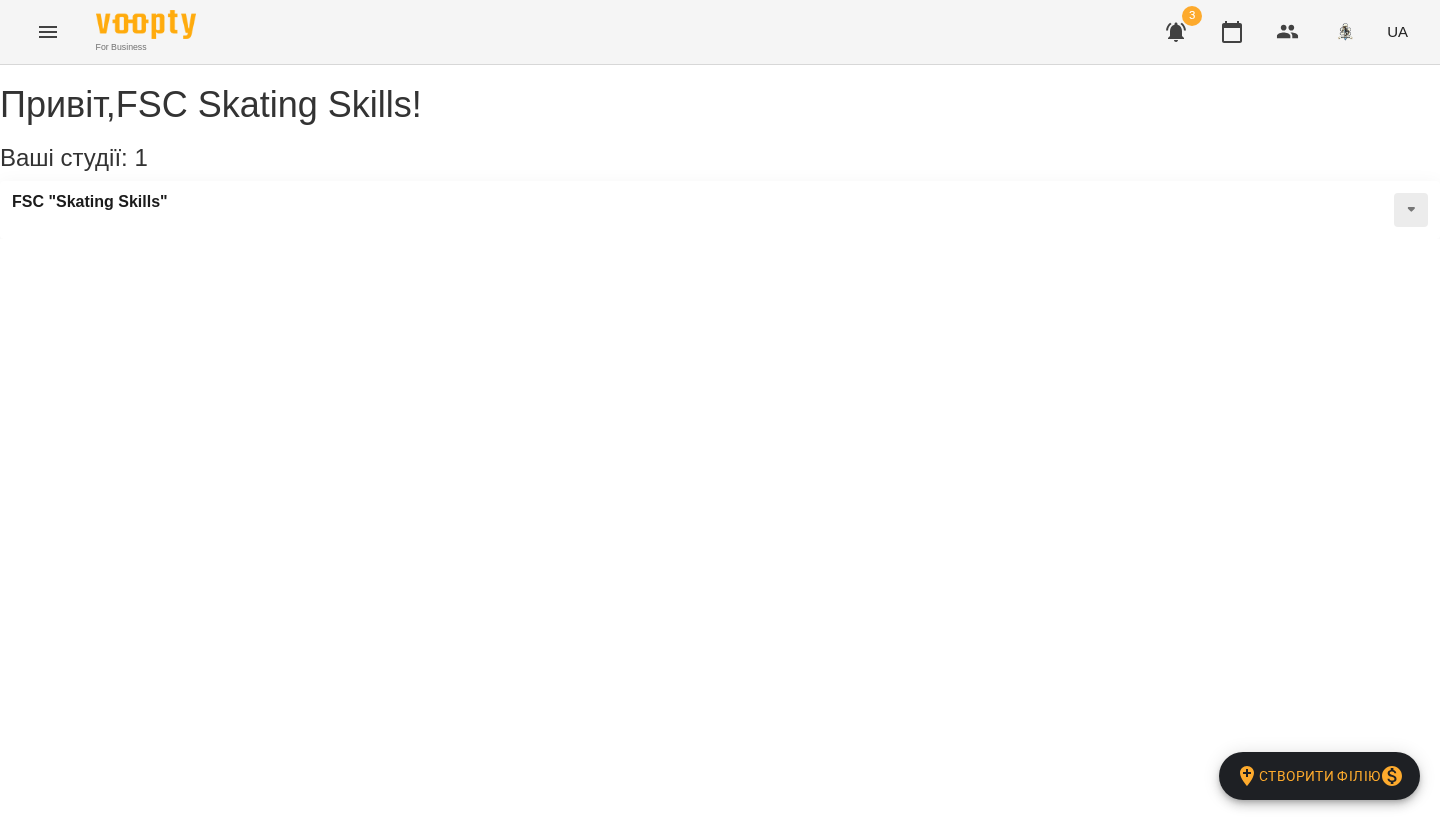 click at bounding box center (48, 32) 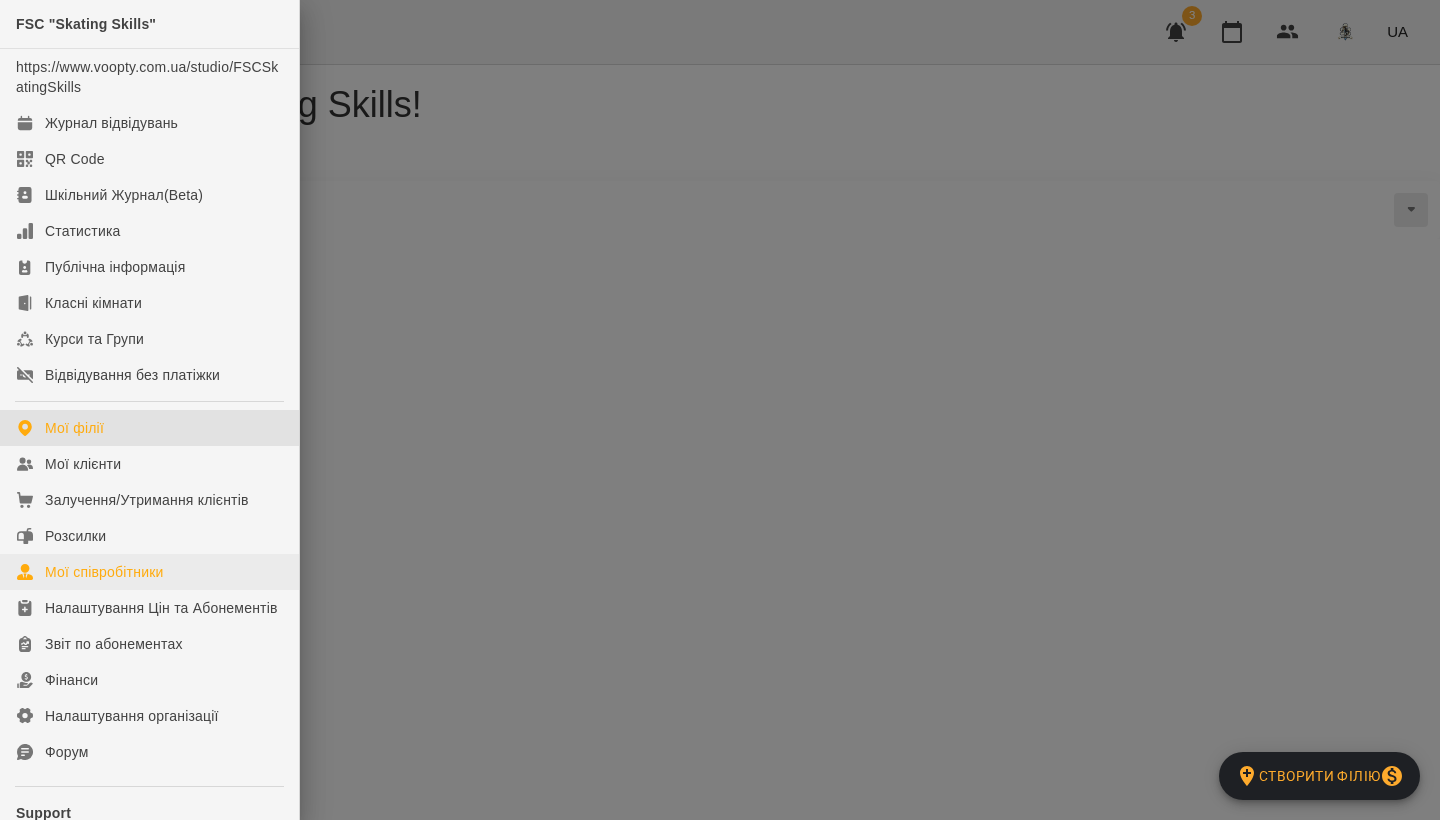 click on "Мої співробітники" at bounding box center [104, 572] 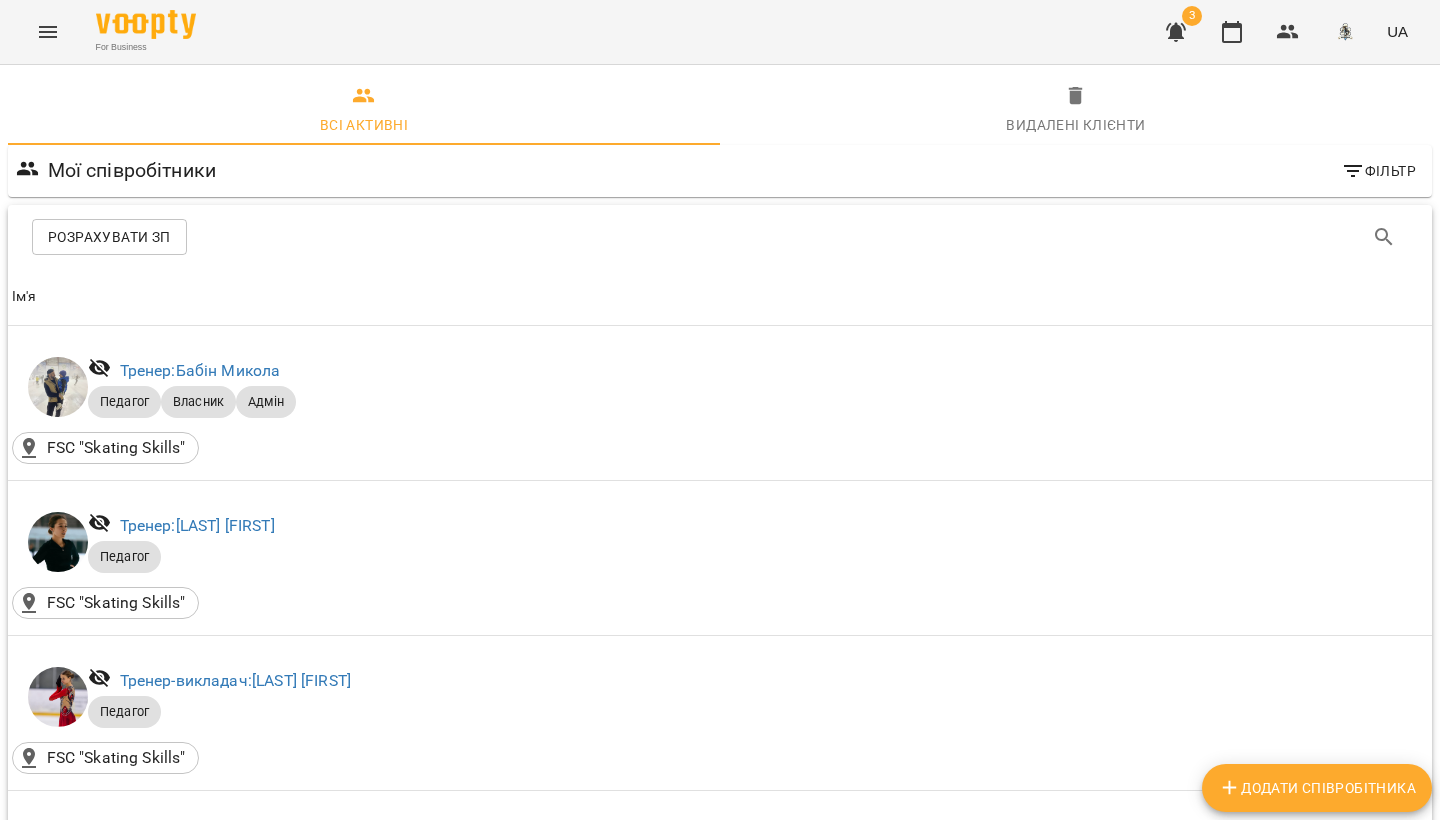scroll, scrollTop: 0, scrollLeft: 0, axis: both 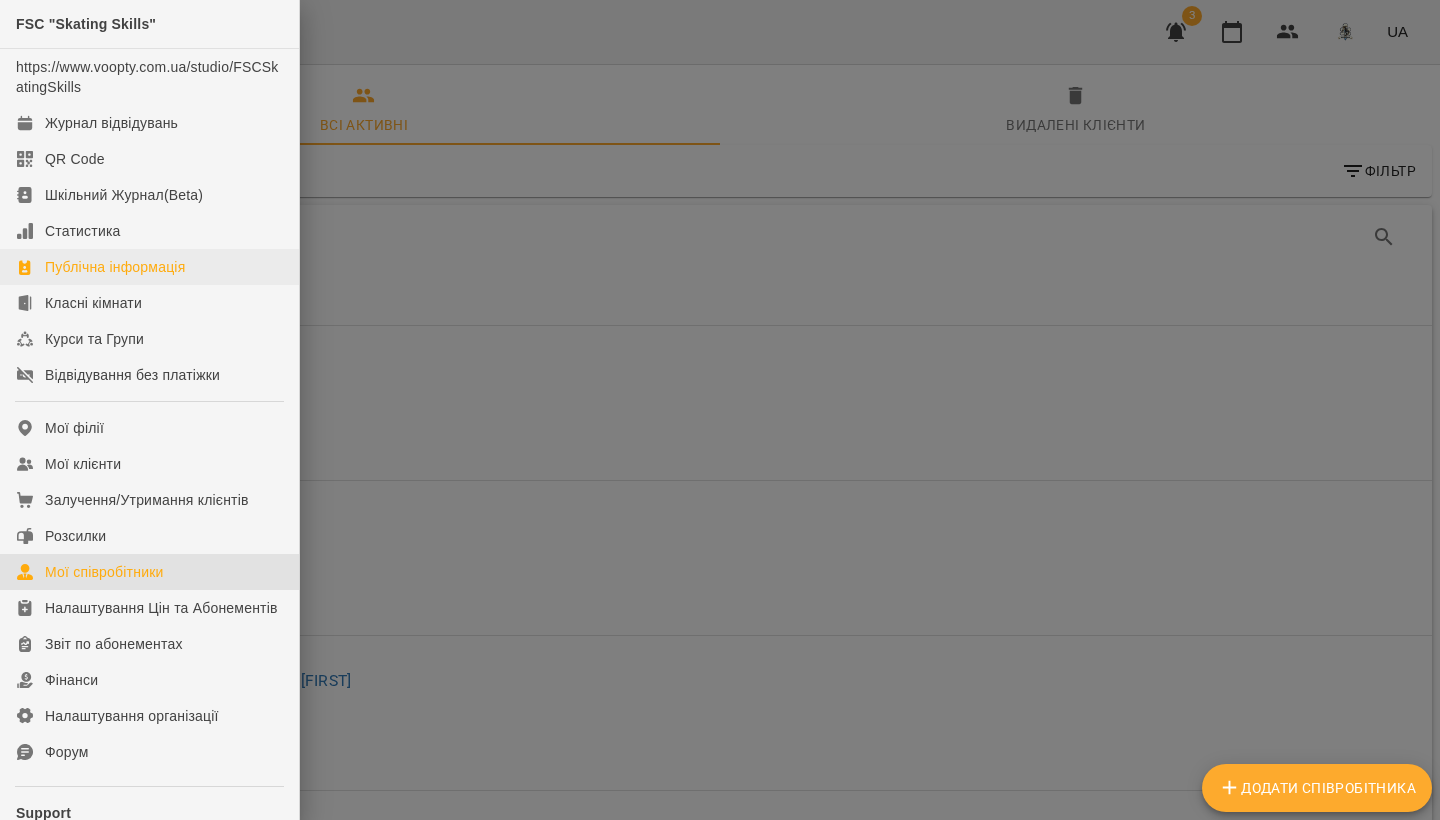 click on "Публічна інформація" at bounding box center [115, 267] 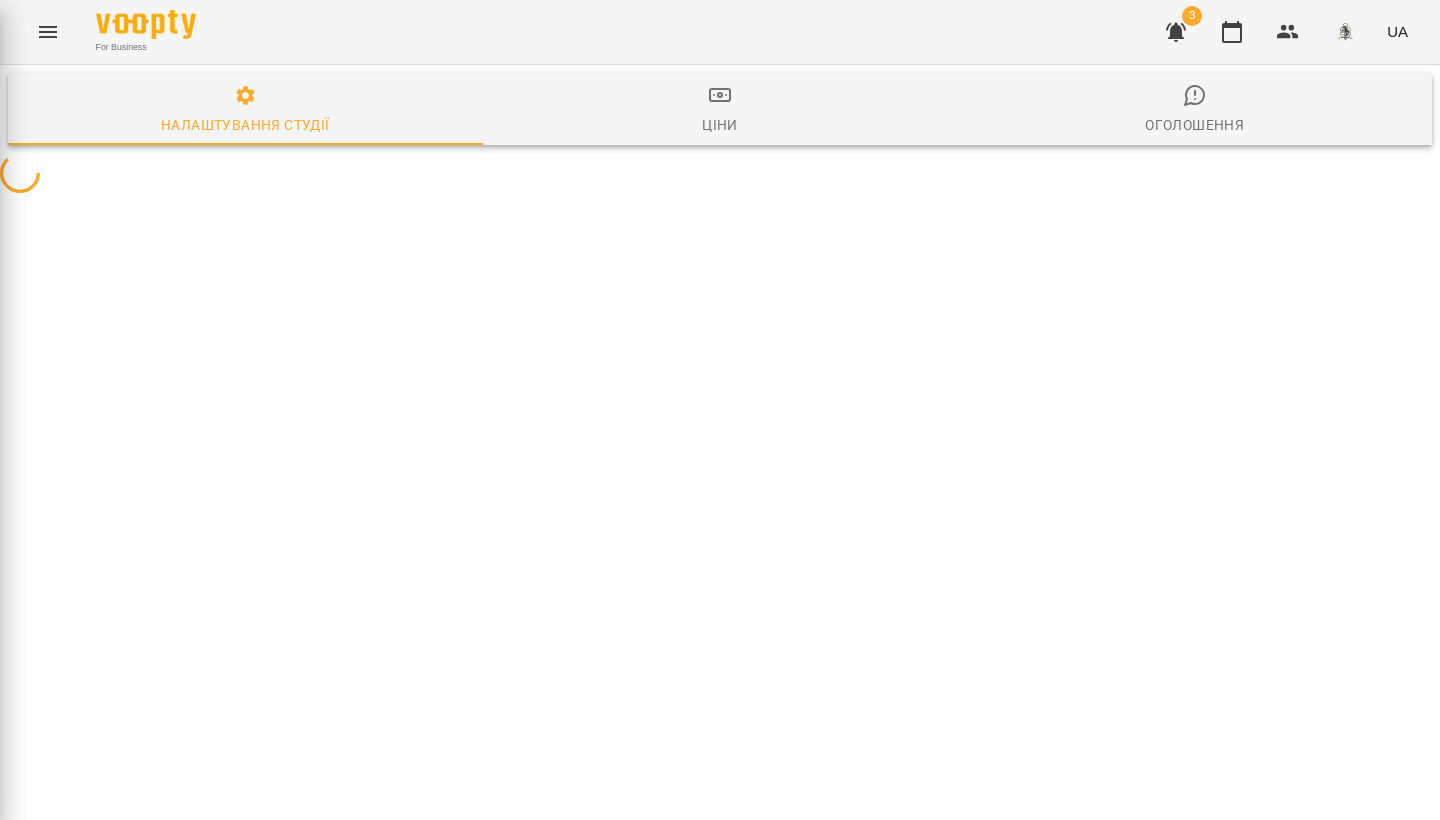 select on "**" 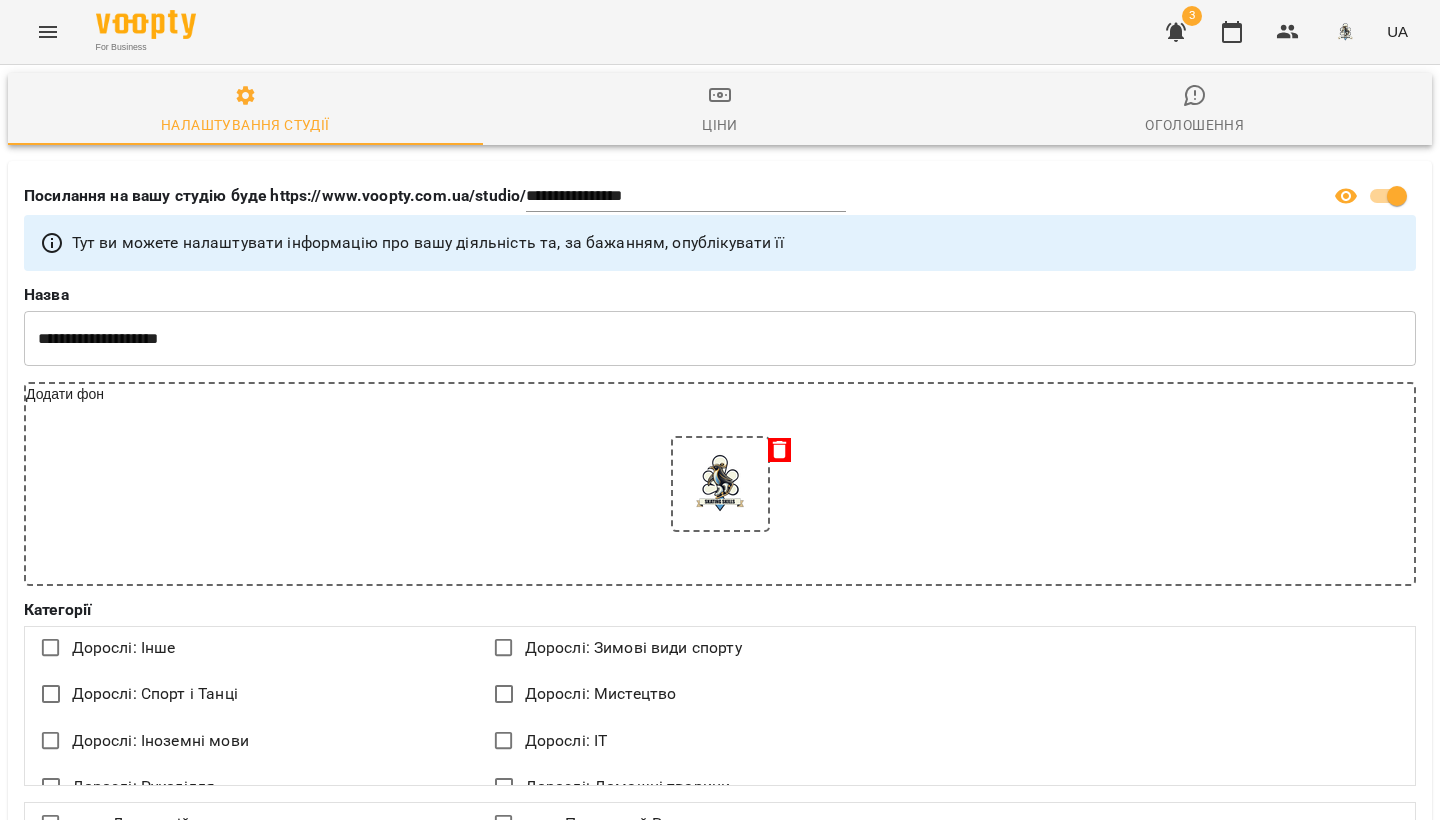 scroll, scrollTop: 466, scrollLeft: 0, axis: vertical 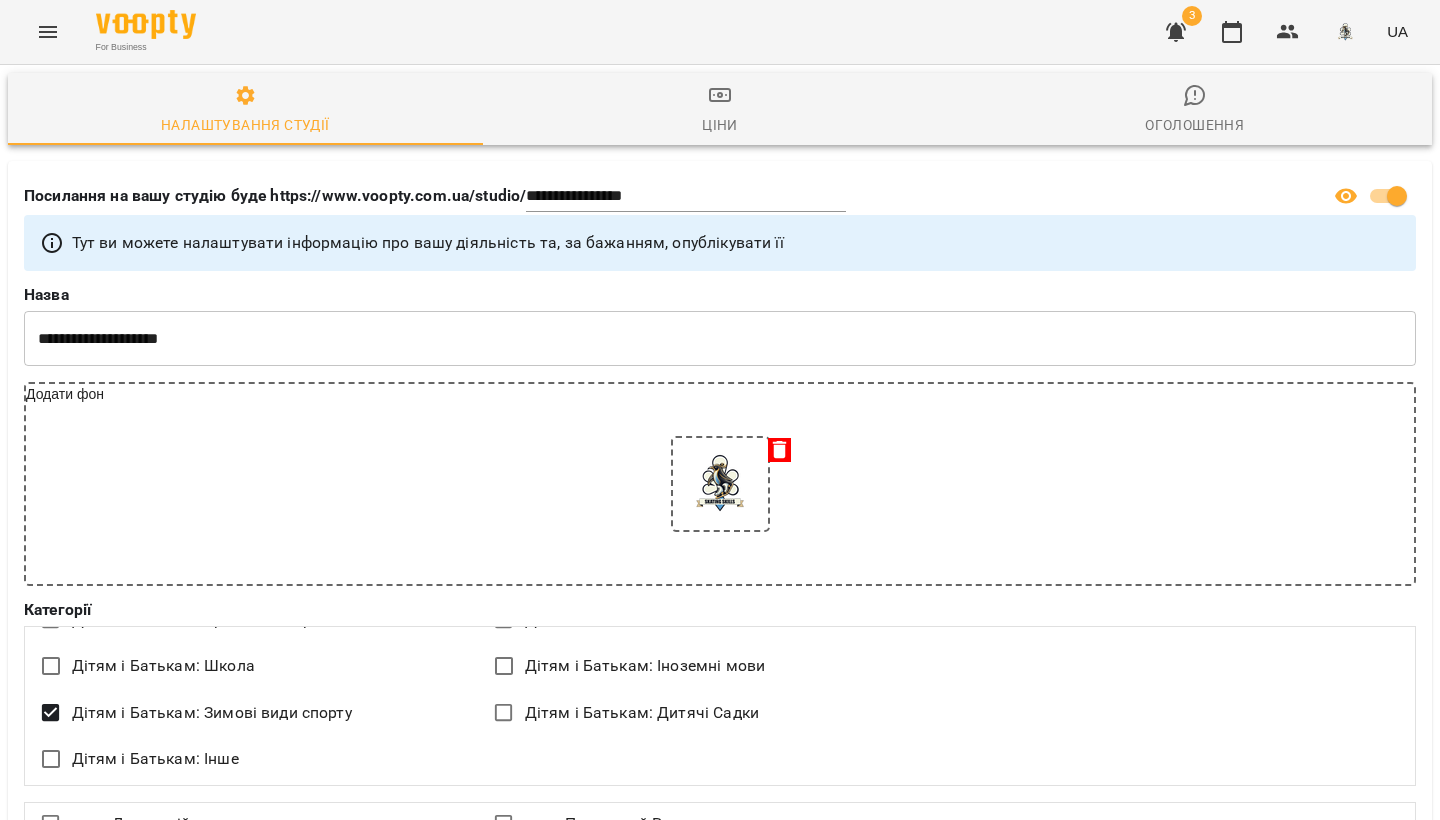 click at bounding box center (74, 1055) 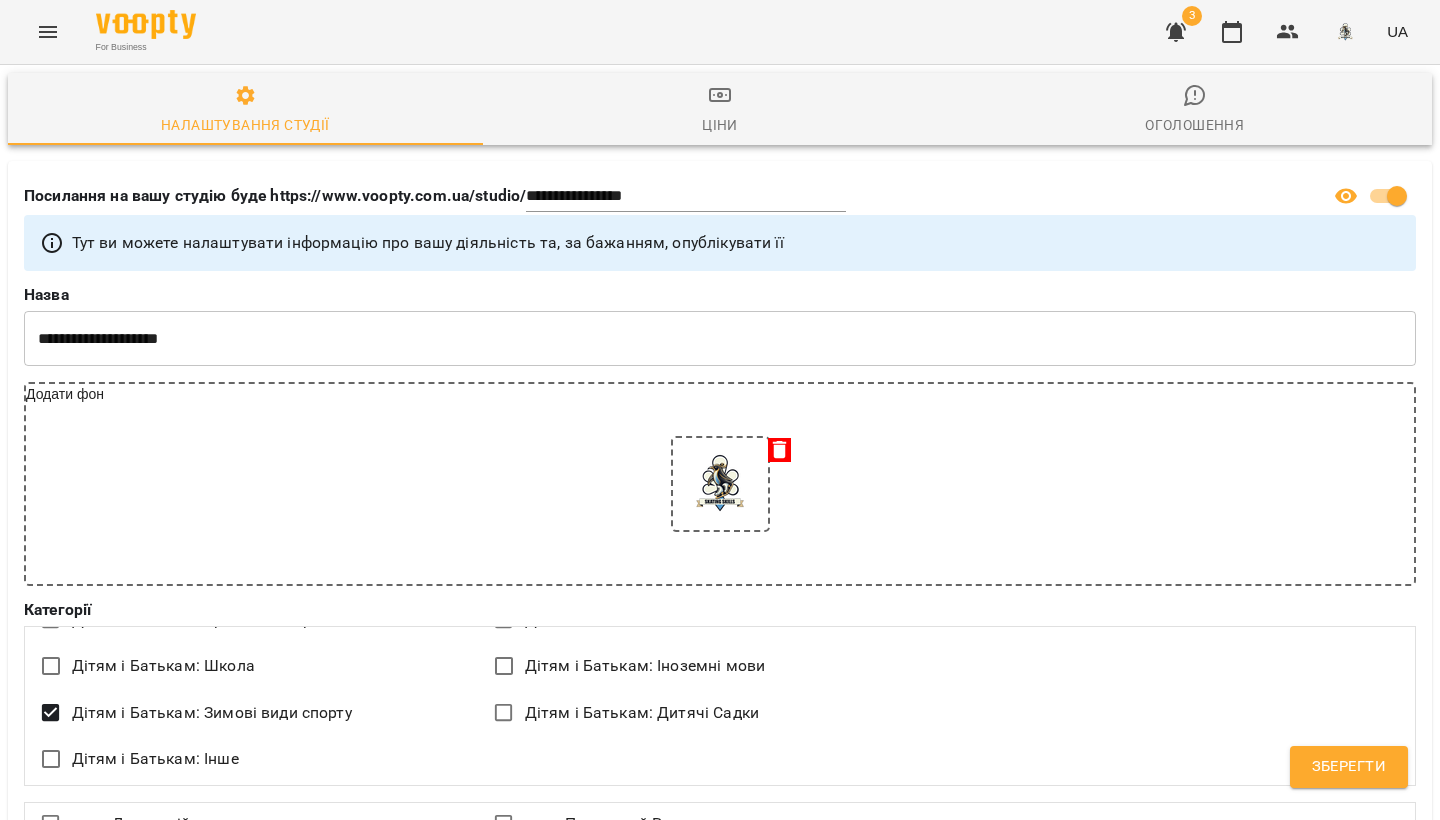click on "Додати колір для теми сторінки" at bounding box center [167, 1055] 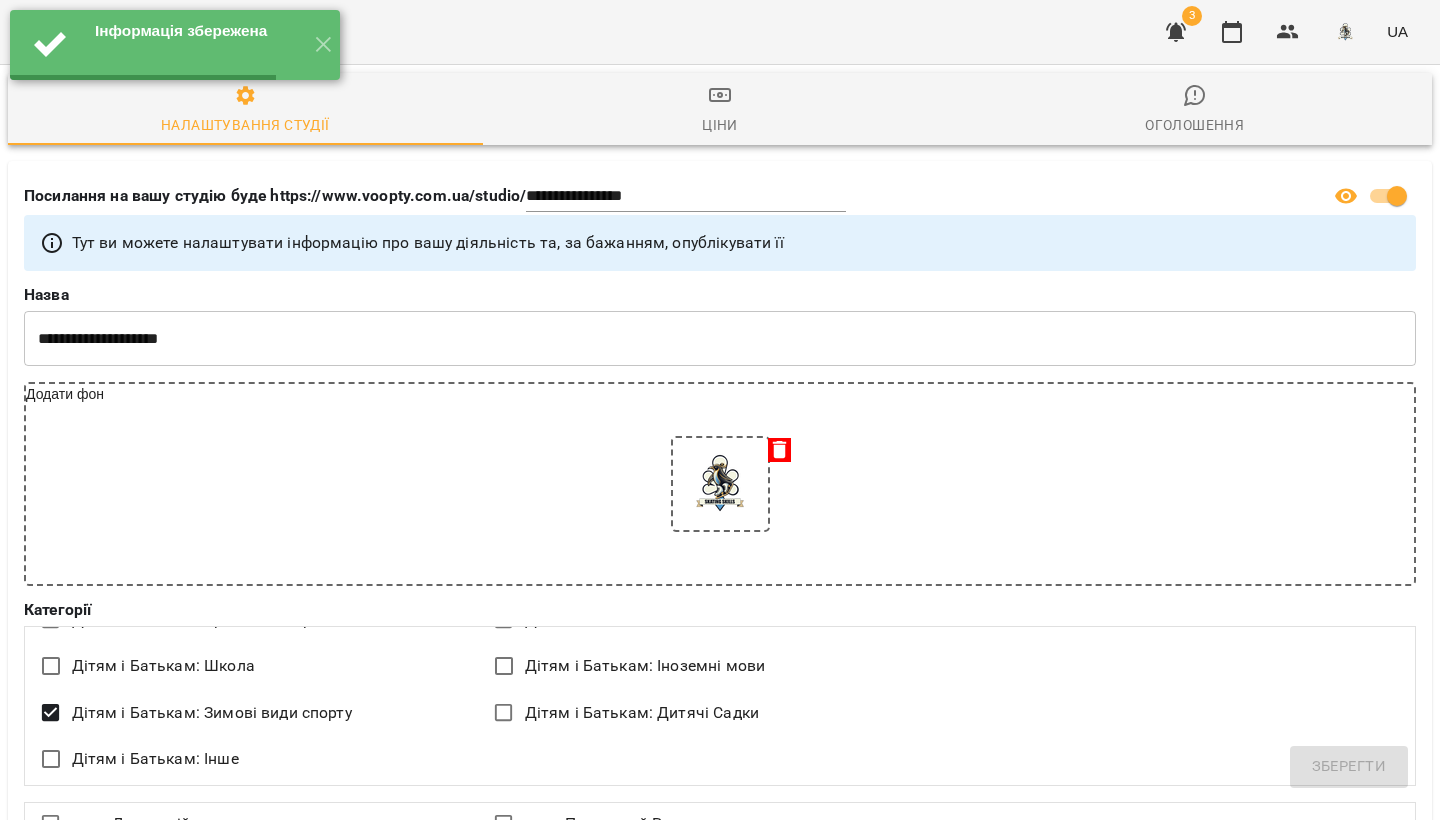 select on "**" 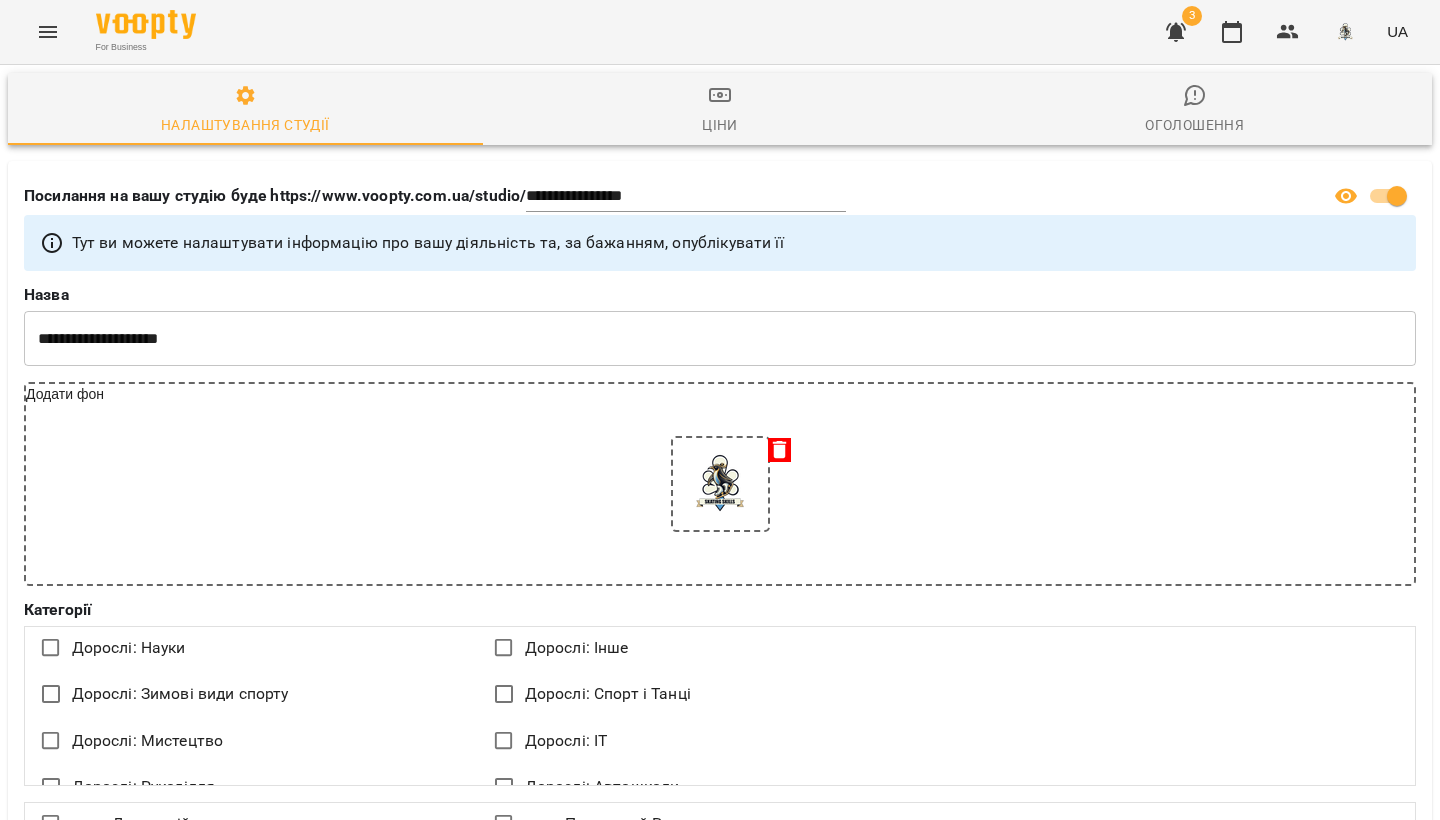 scroll, scrollTop: 0, scrollLeft: 0, axis: both 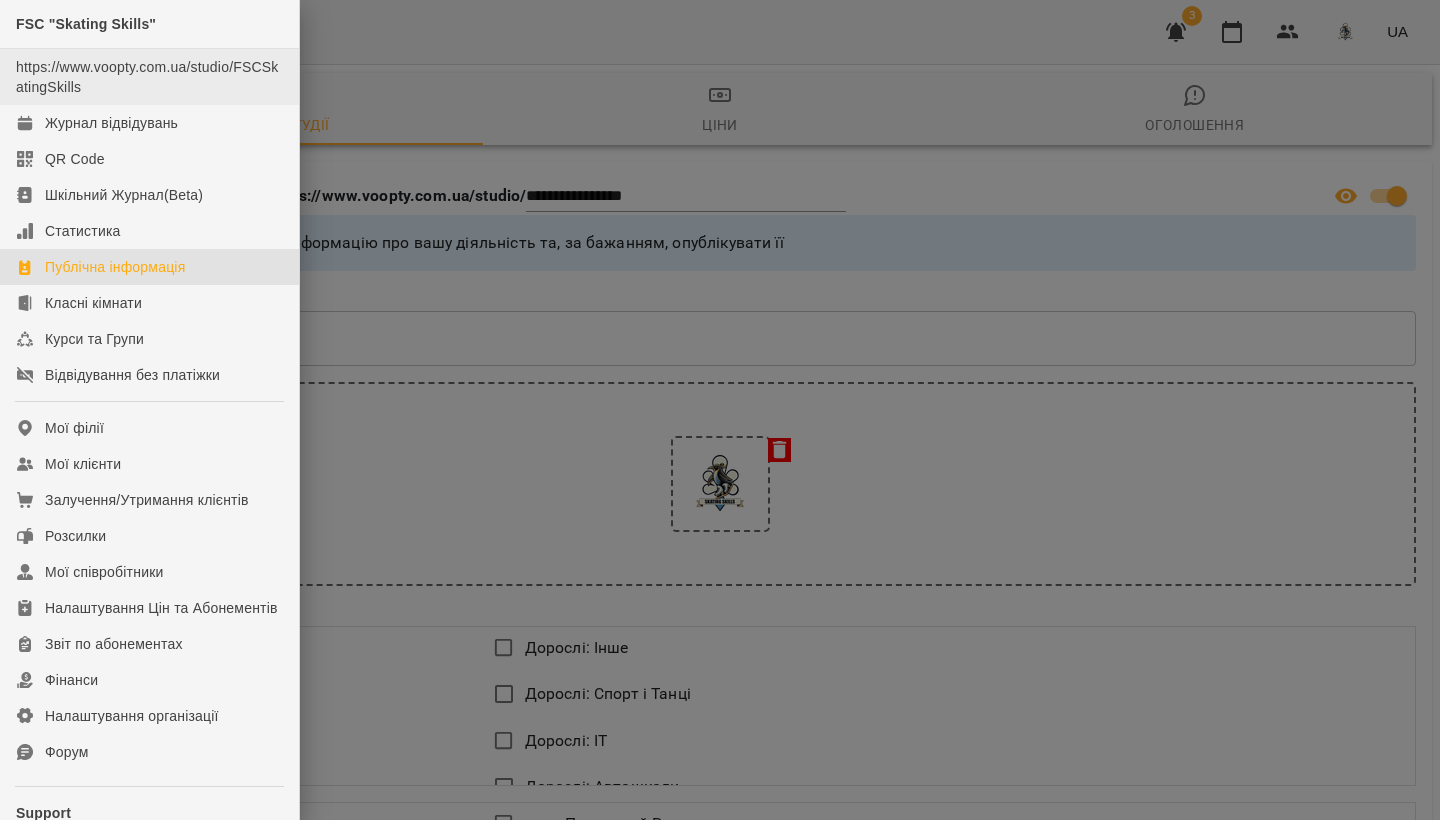 click on "https://www.voopty.com.ua/studio/FSCSkatingSkills" at bounding box center [149, 77] 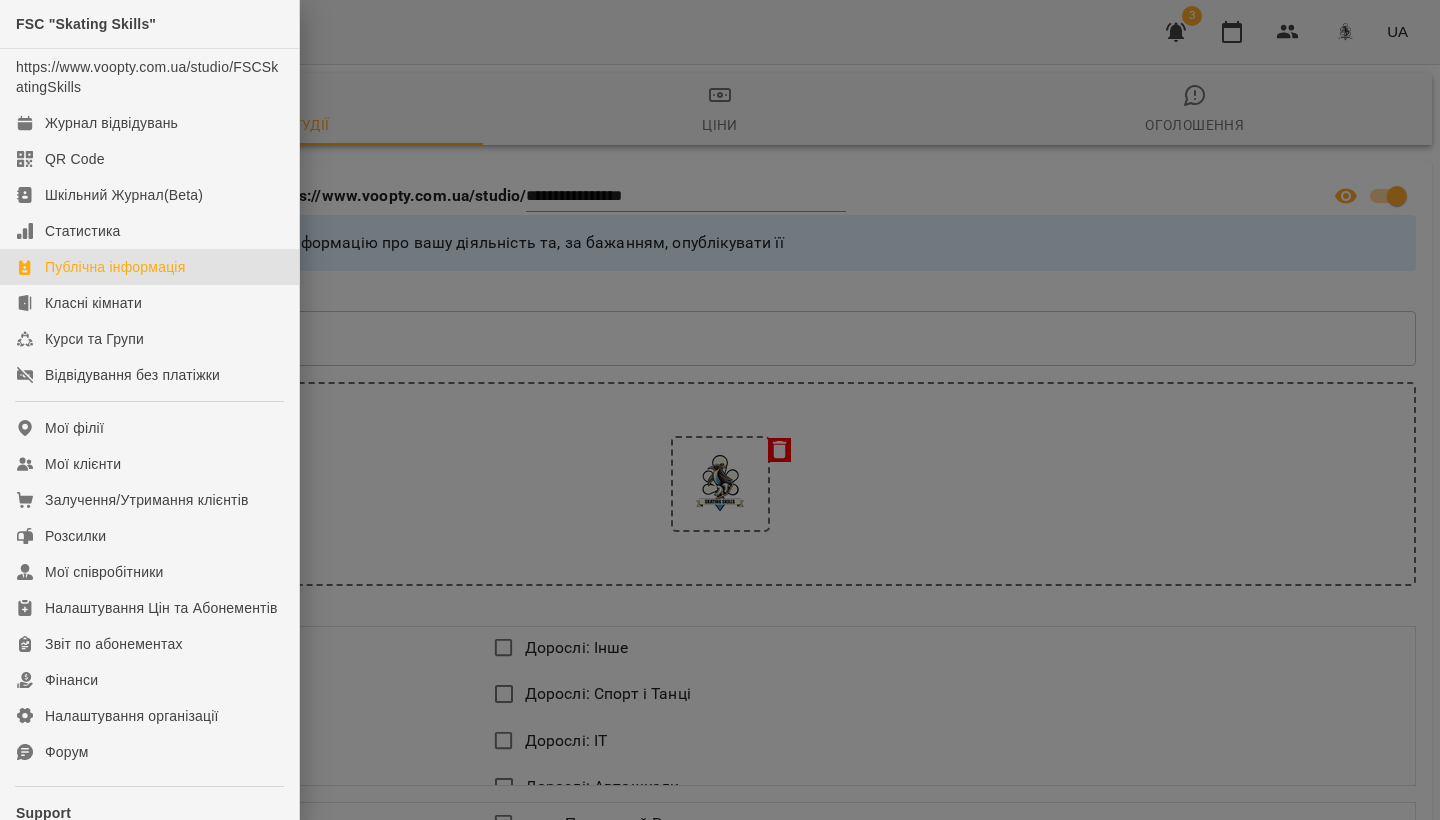 drag, startPoint x: 449, startPoint y: 429, endPoint x: 426, endPoint y: 417, distance: 25.942244 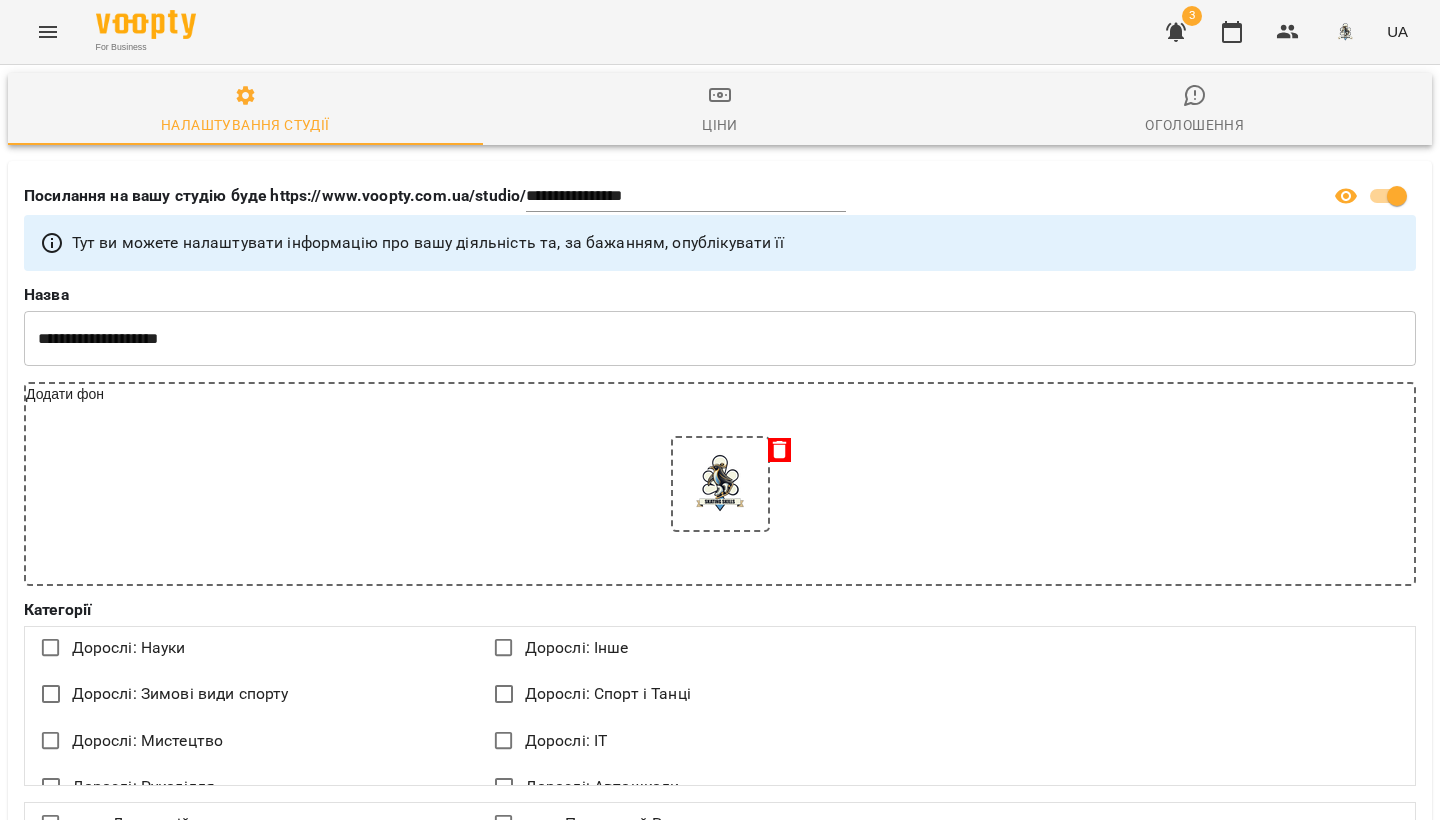 scroll, scrollTop: 824, scrollLeft: 0, axis: vertical 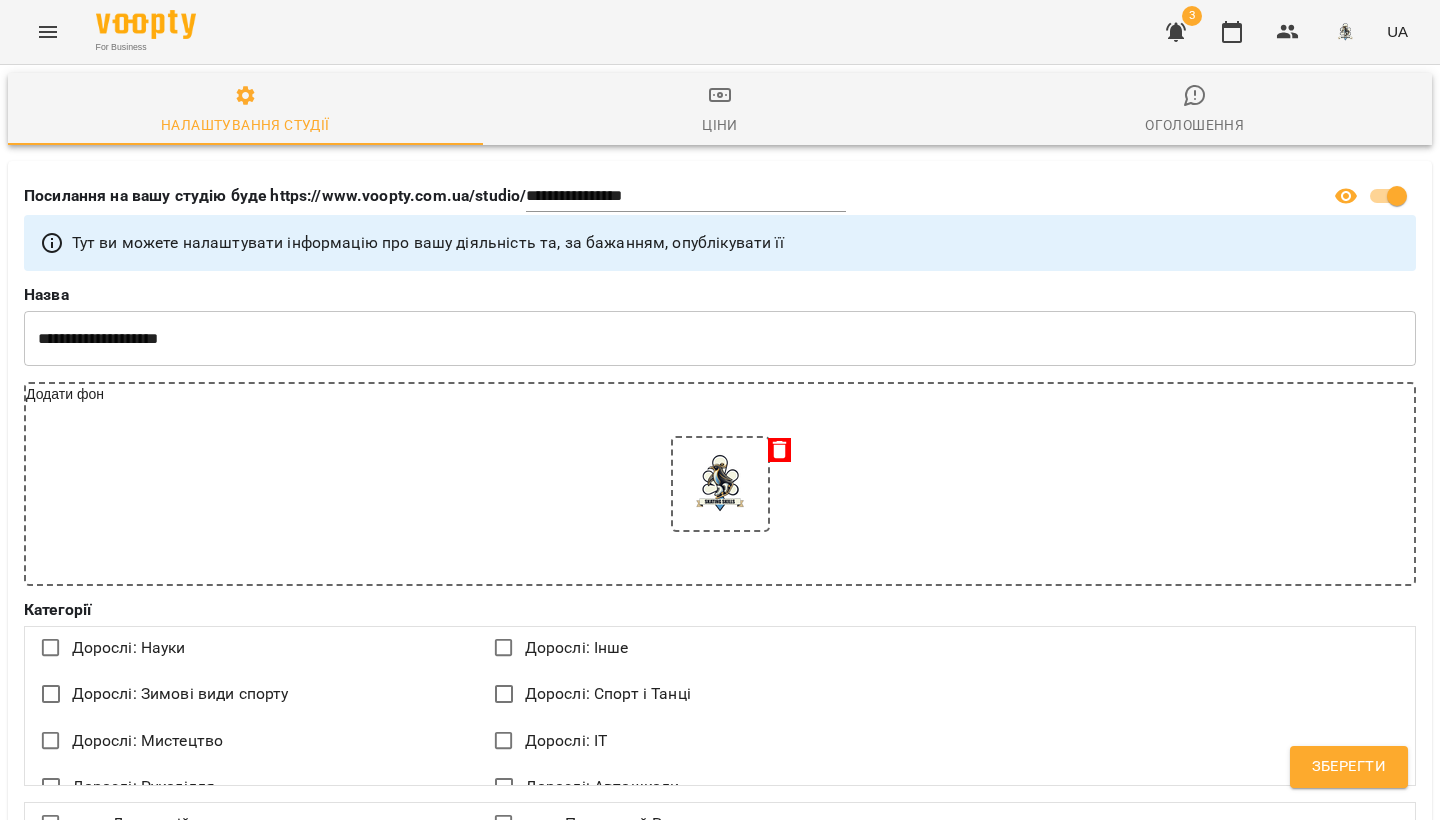 click on "Додати колір для теми сторінки" at bounding box center (167, 1055) 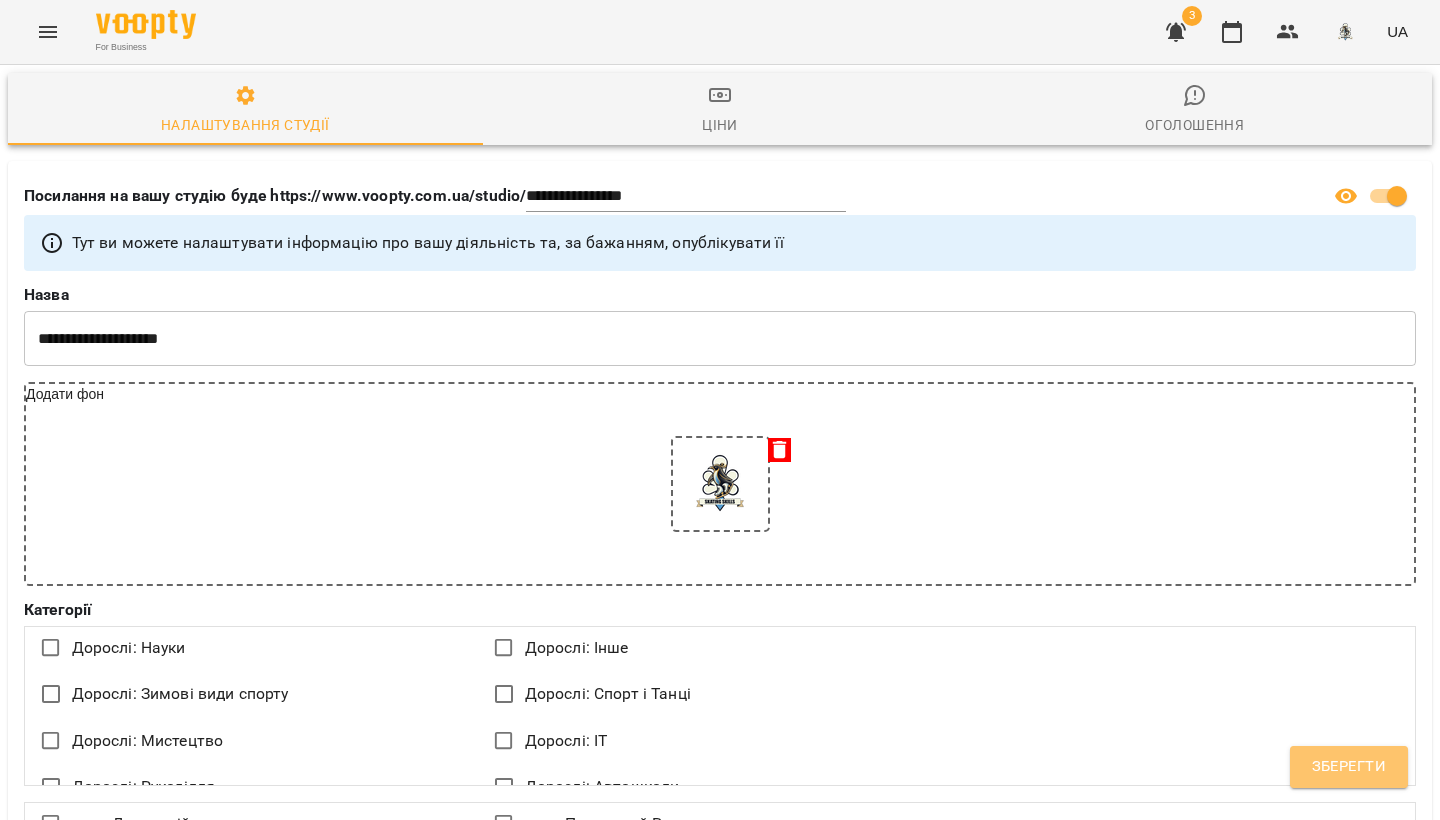 click on "Зберегти" at bounding box center [1349, 767] 